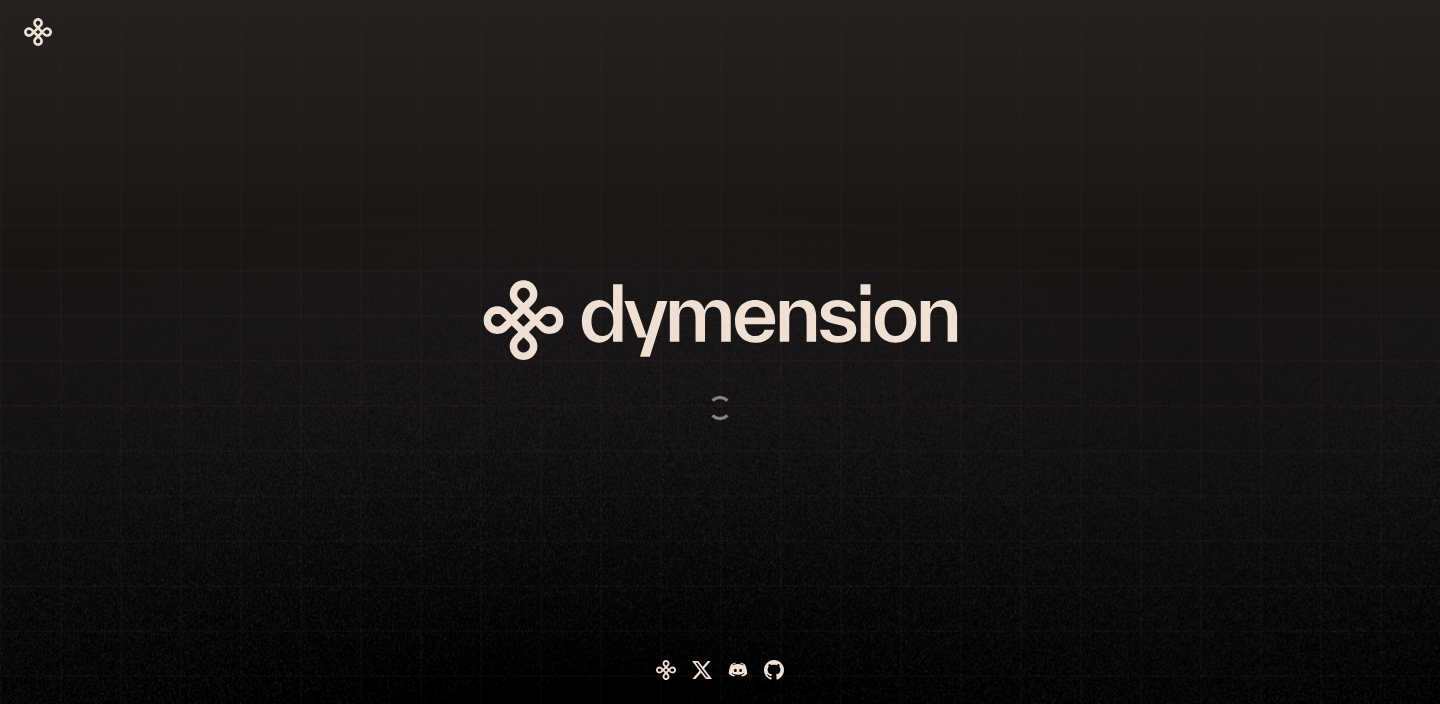 scroll, scrollTop: 0, scrollLeft: 0, axis: both 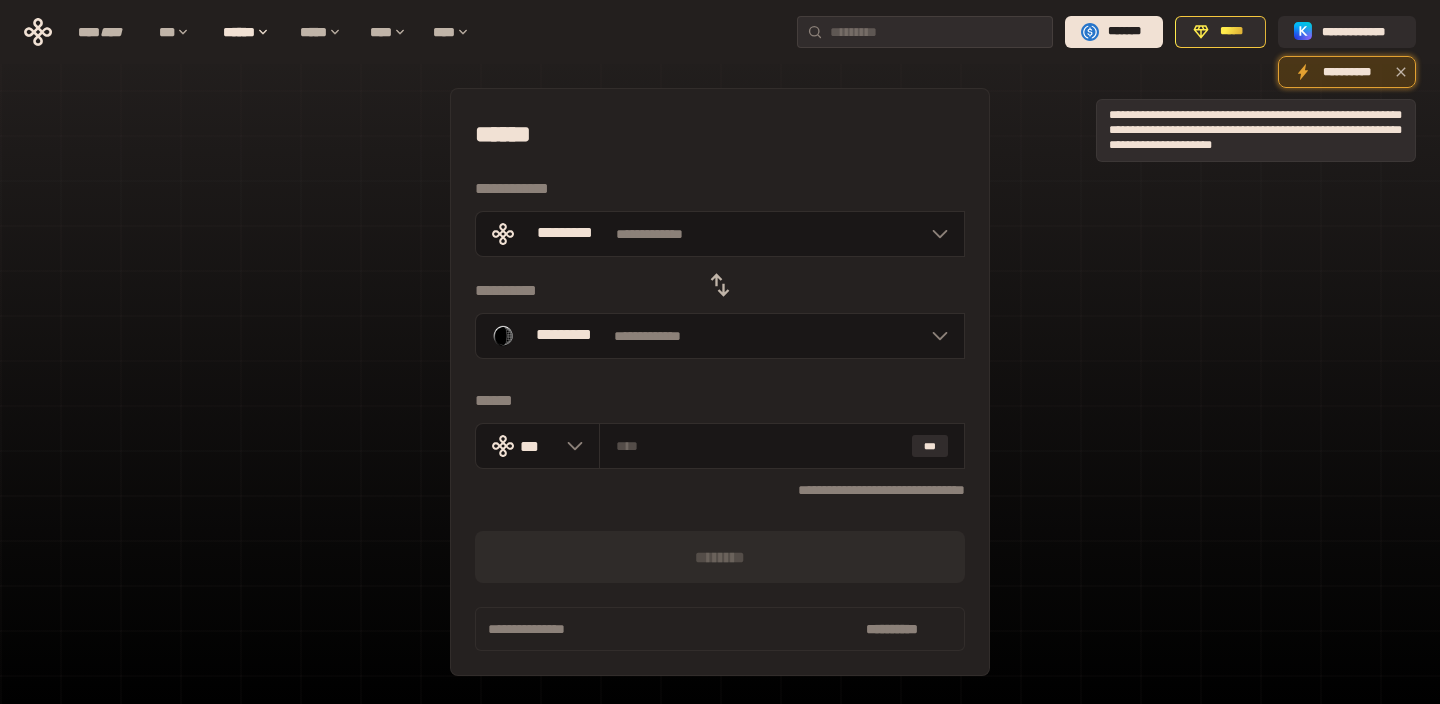 click on "**********" at bounding box center (1347, 72) 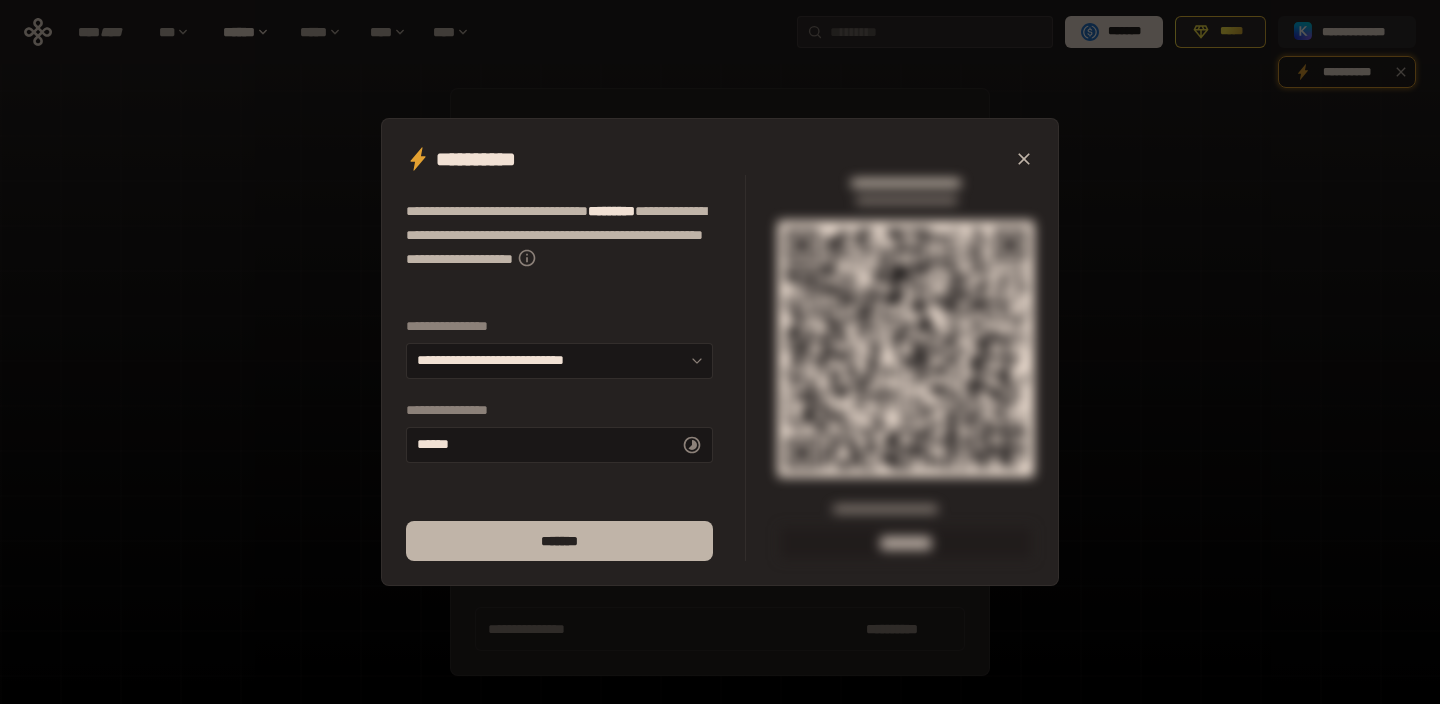 click on "*******" at bounding box center [559, 541] 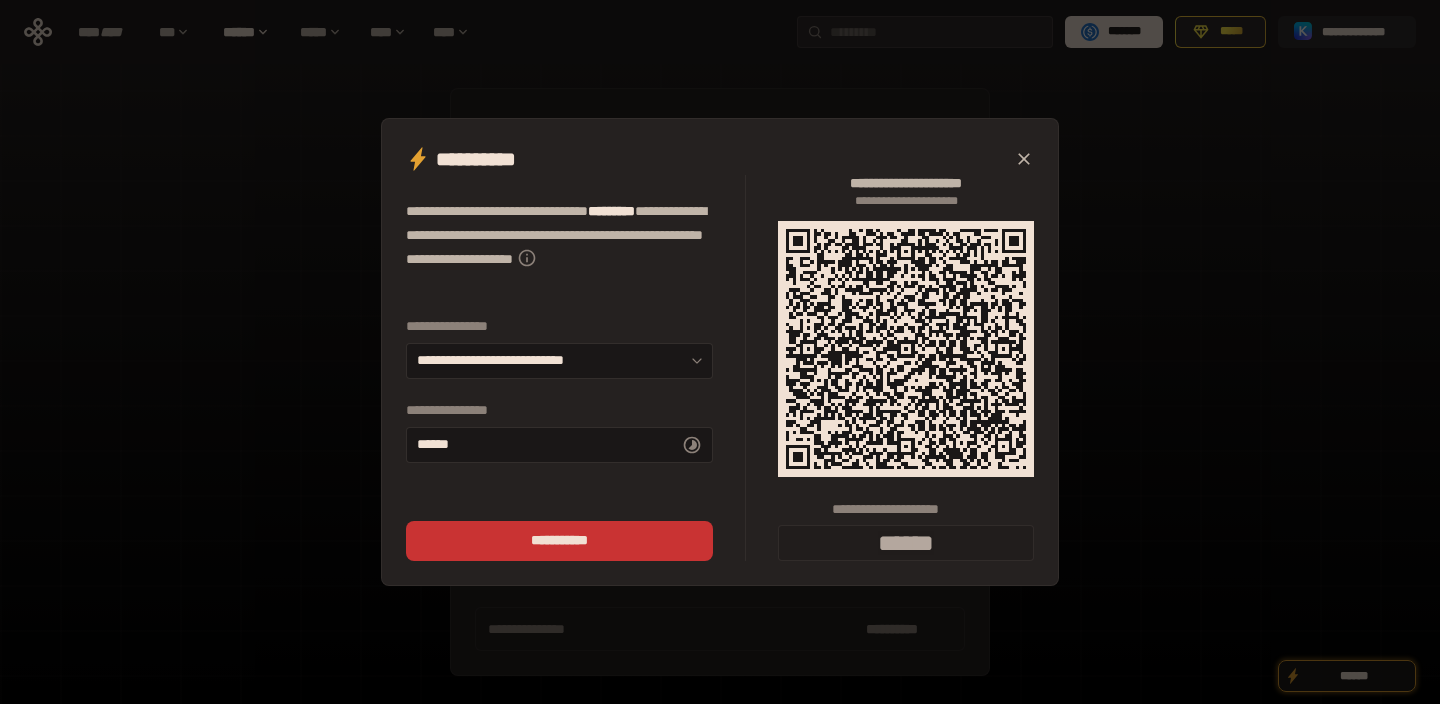 click 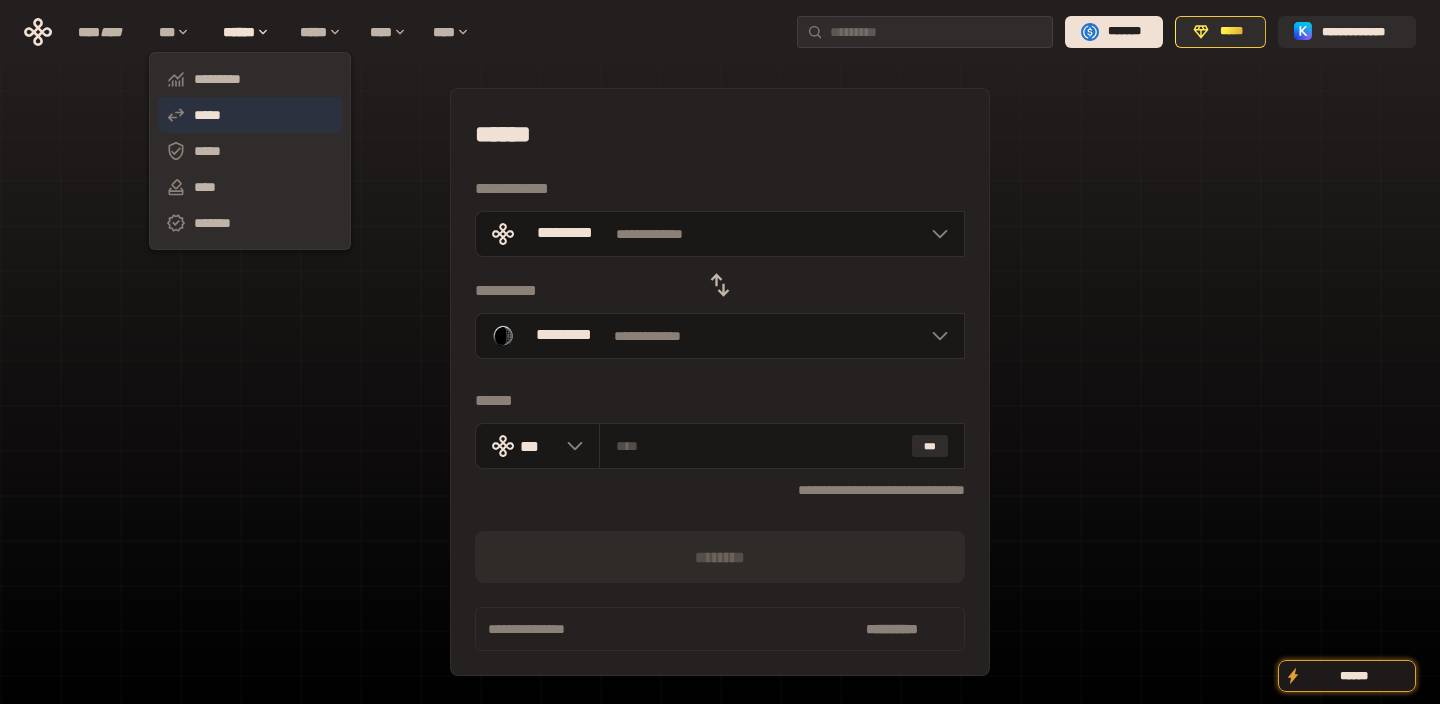 click on "*****" at bounding box center (250, 115) 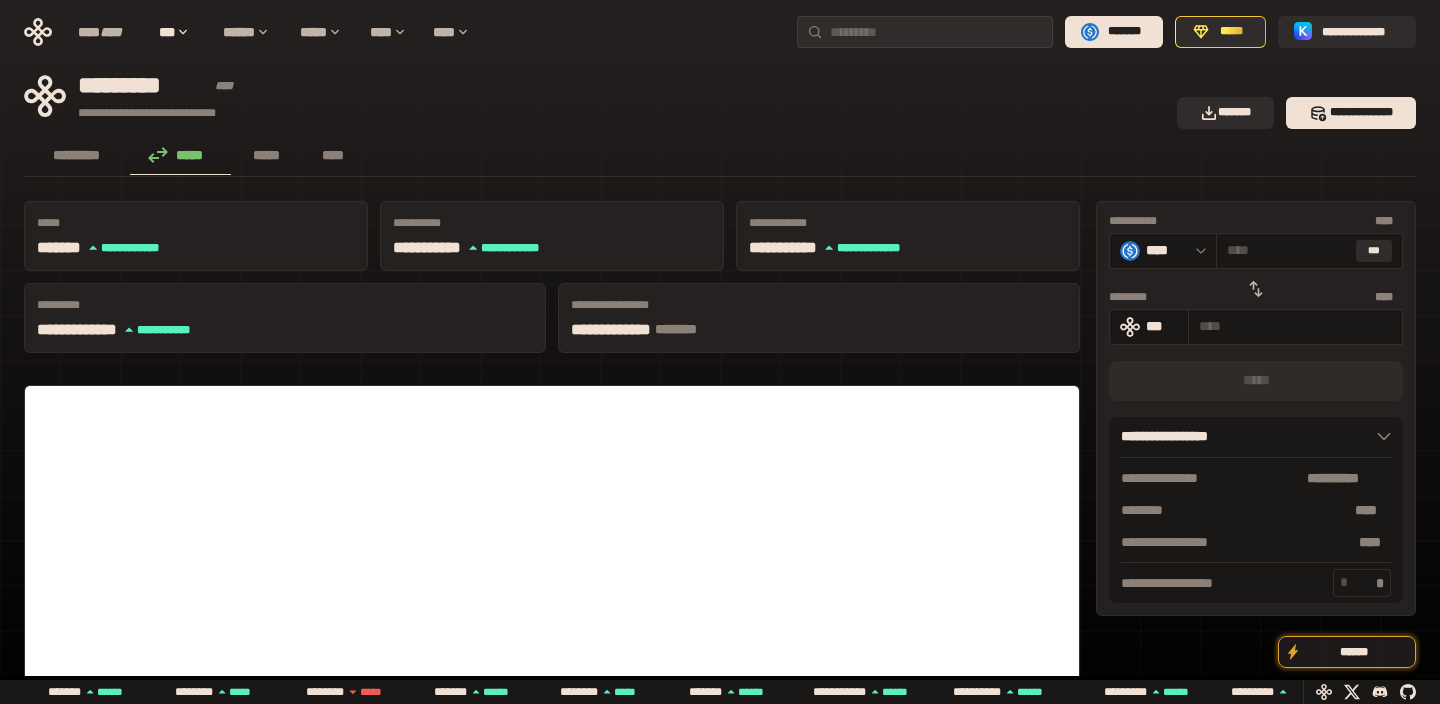 click 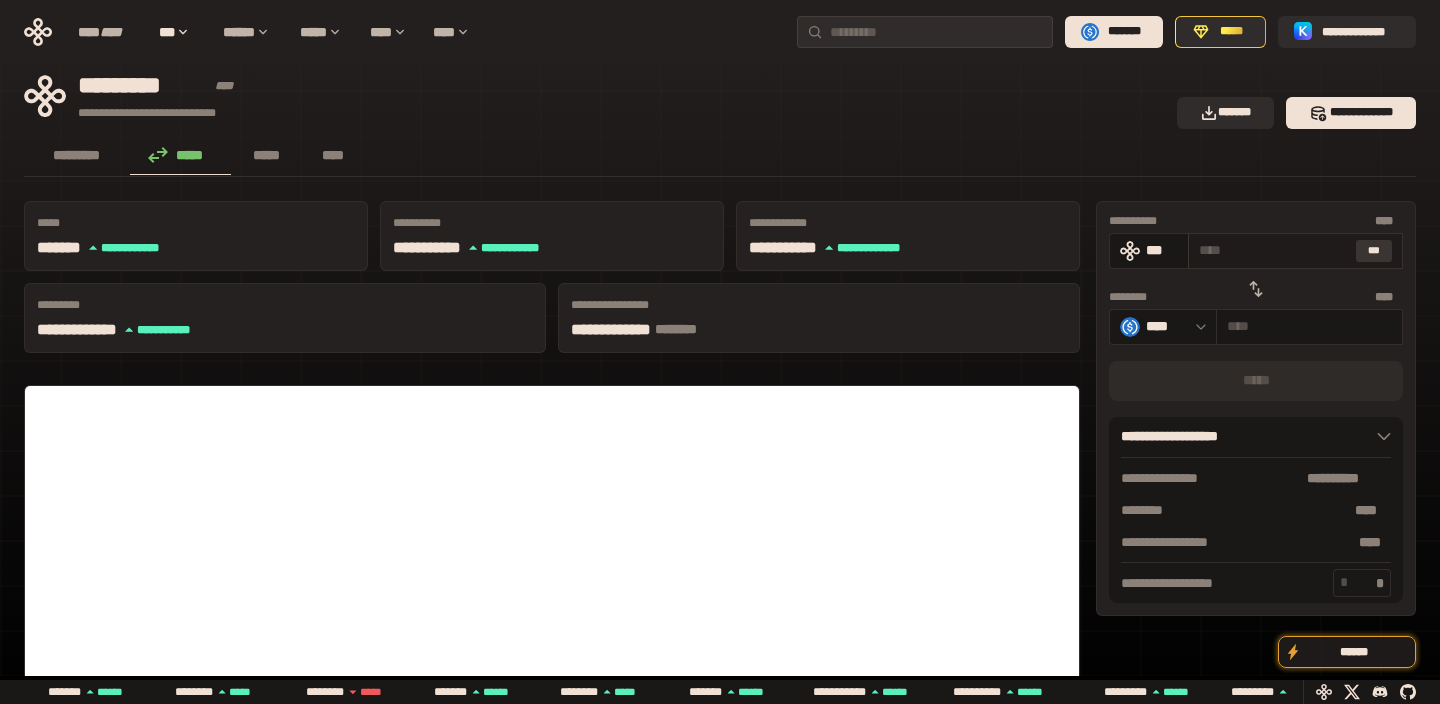 click on "***" at bounding box center [1374, 251] 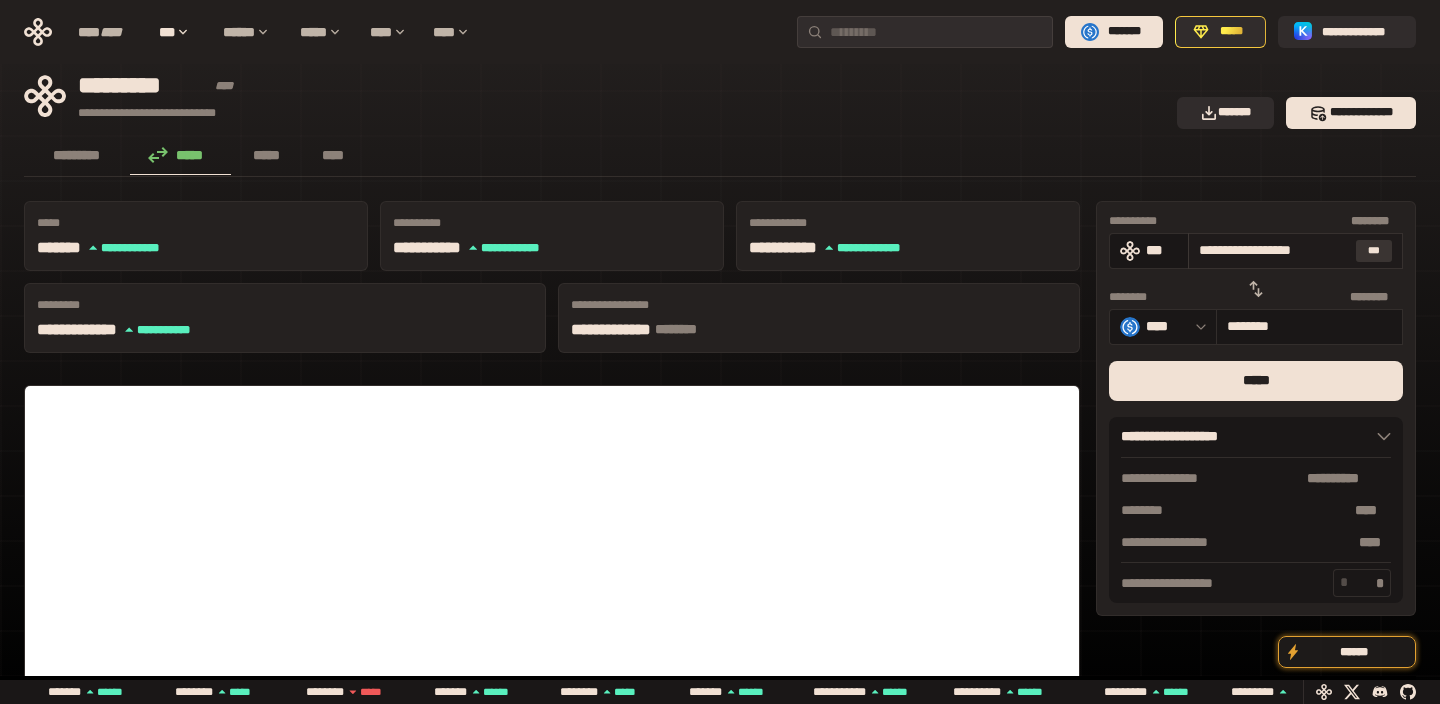 type on "********" 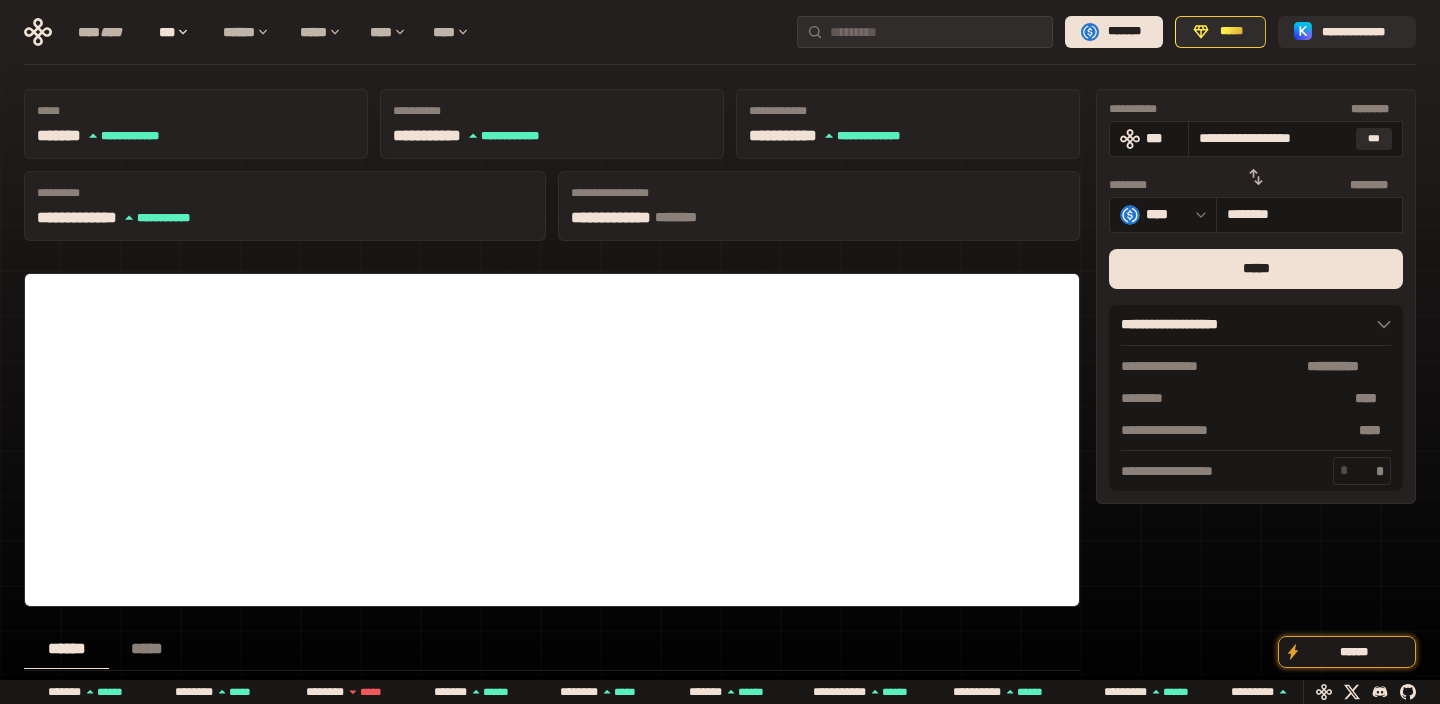 scroll, scrollTop: 134, scrollLeft: 0, axis: vertical 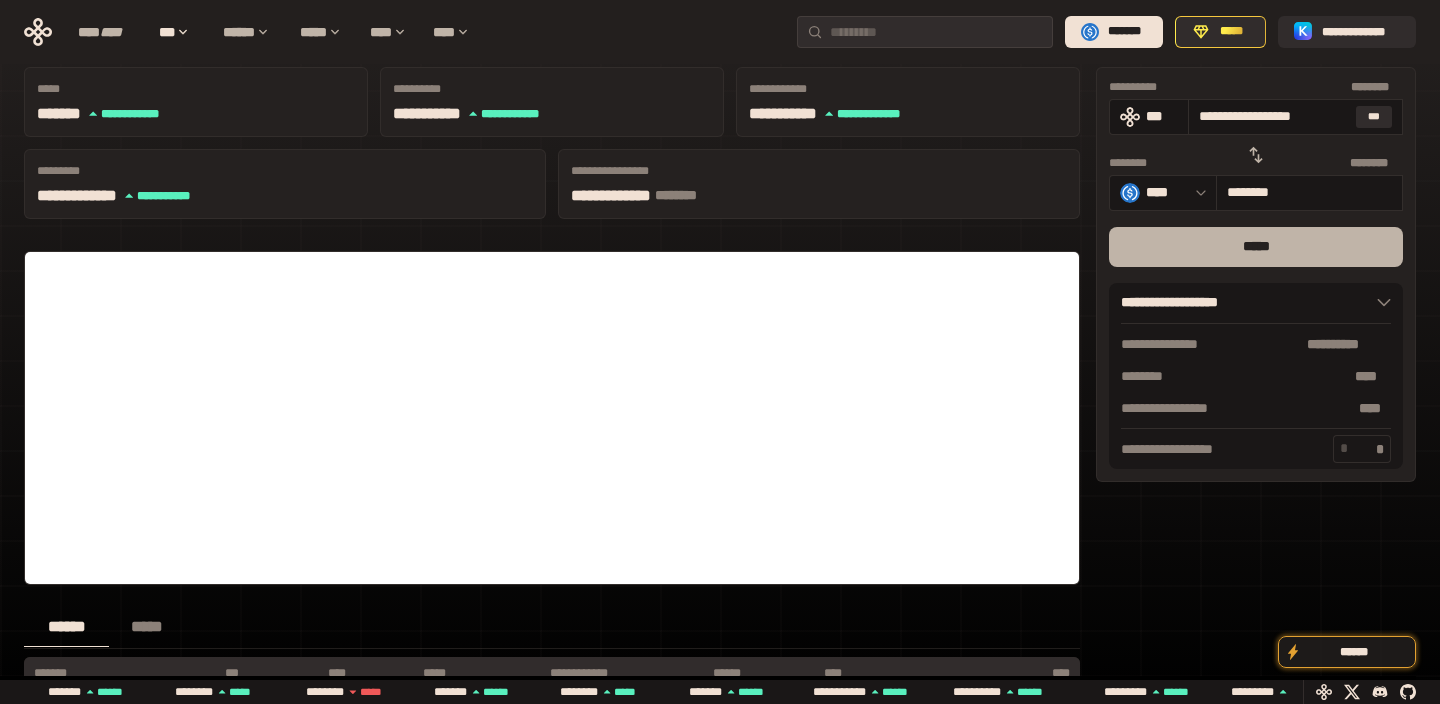 click on "*****" at bounding box center (1256, 247) 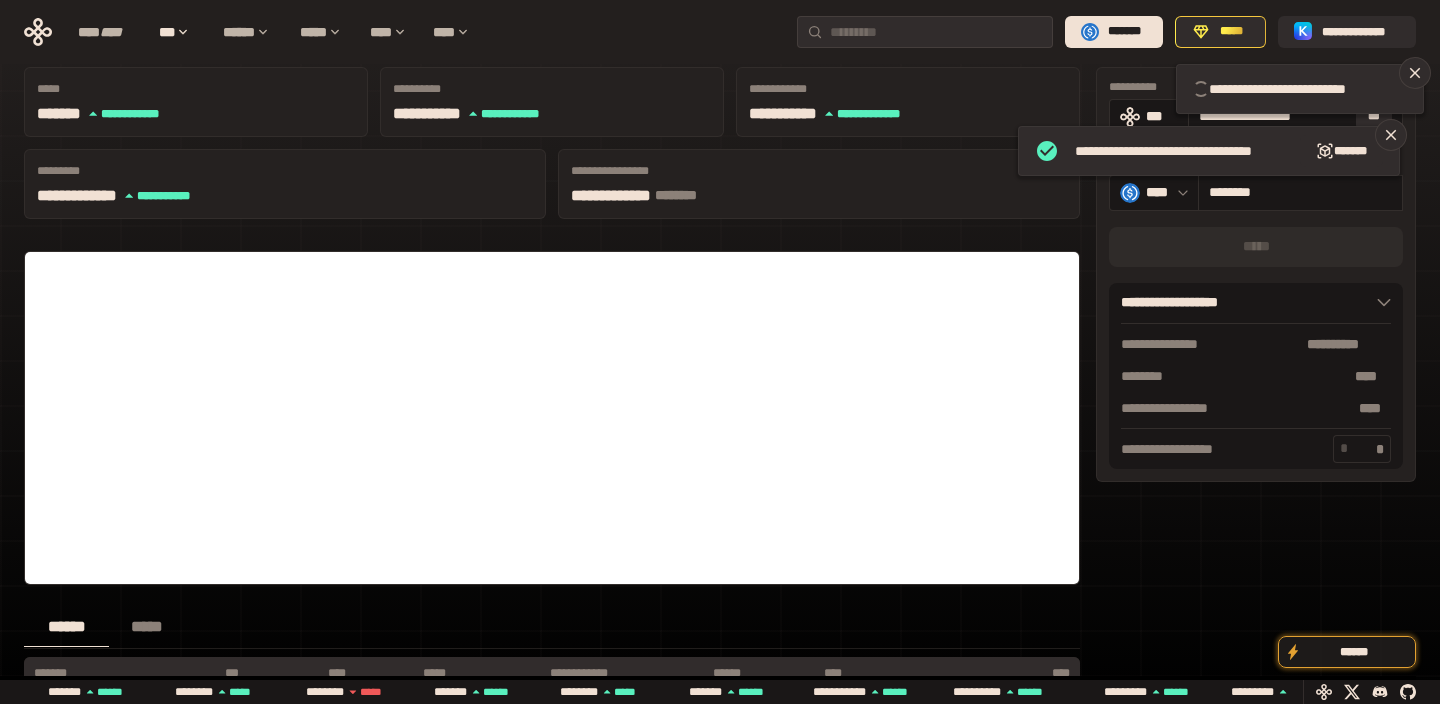 type 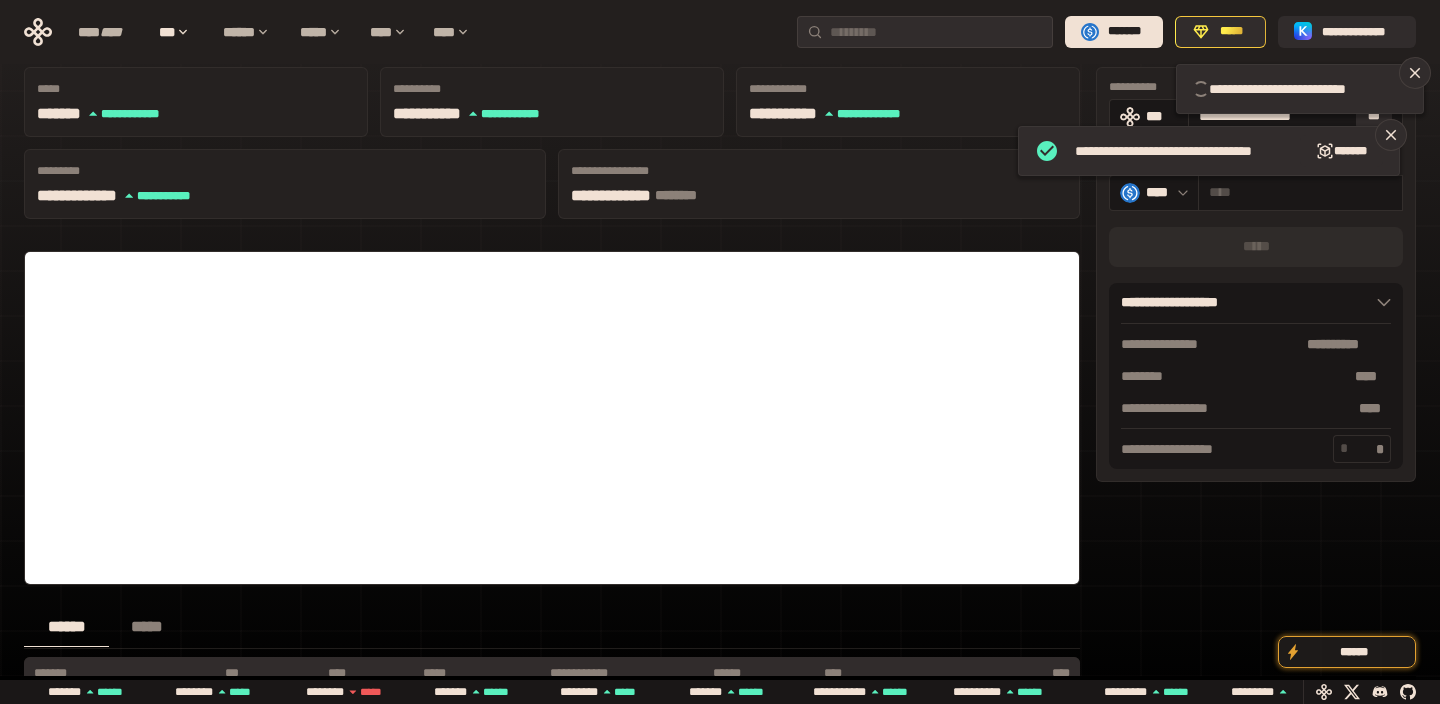 type 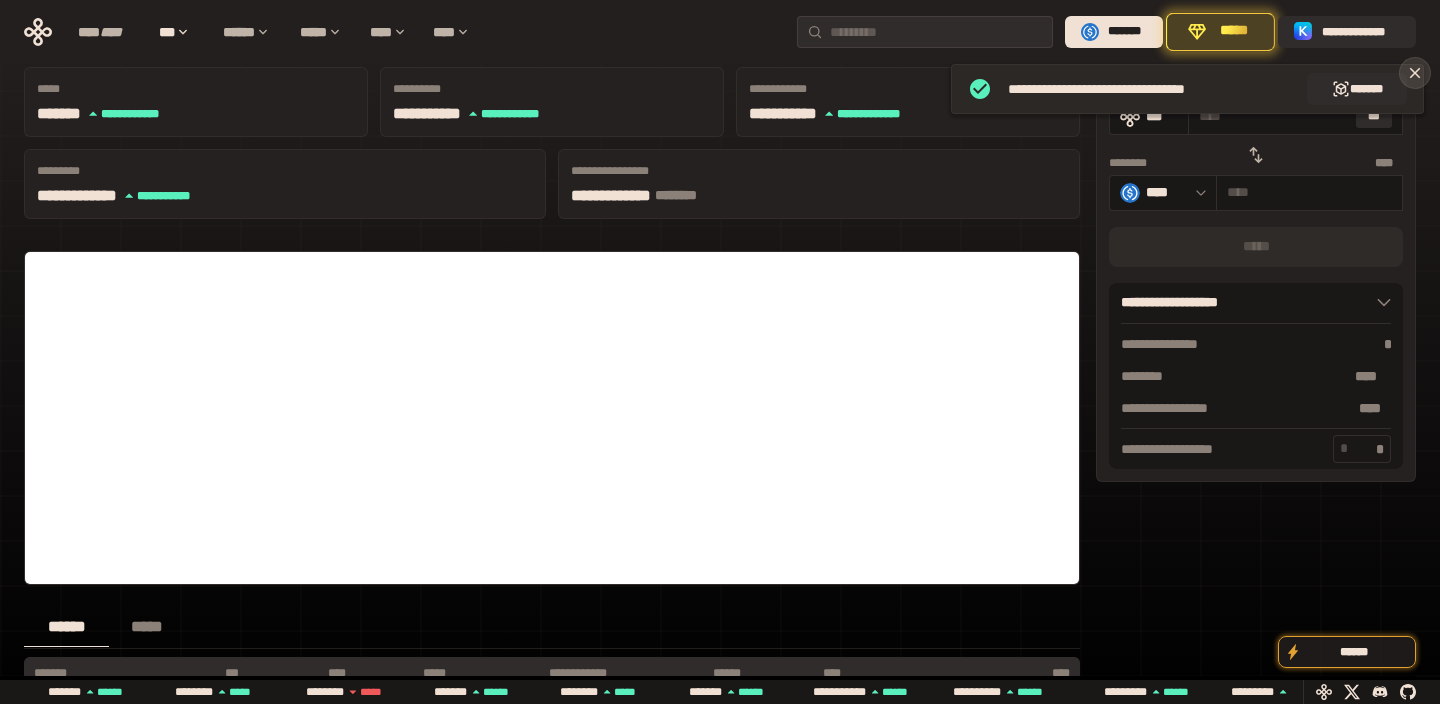 click 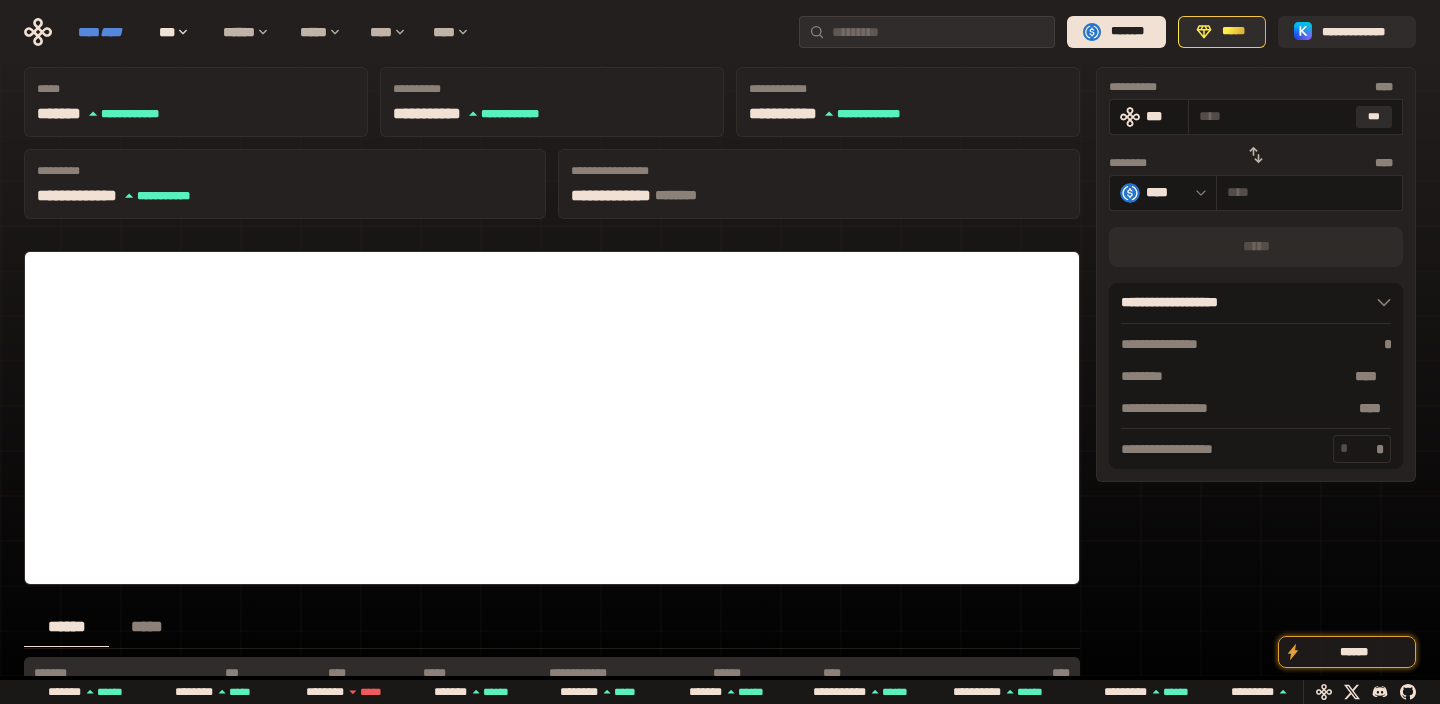 click on "****" at bounding box center [111, 32] 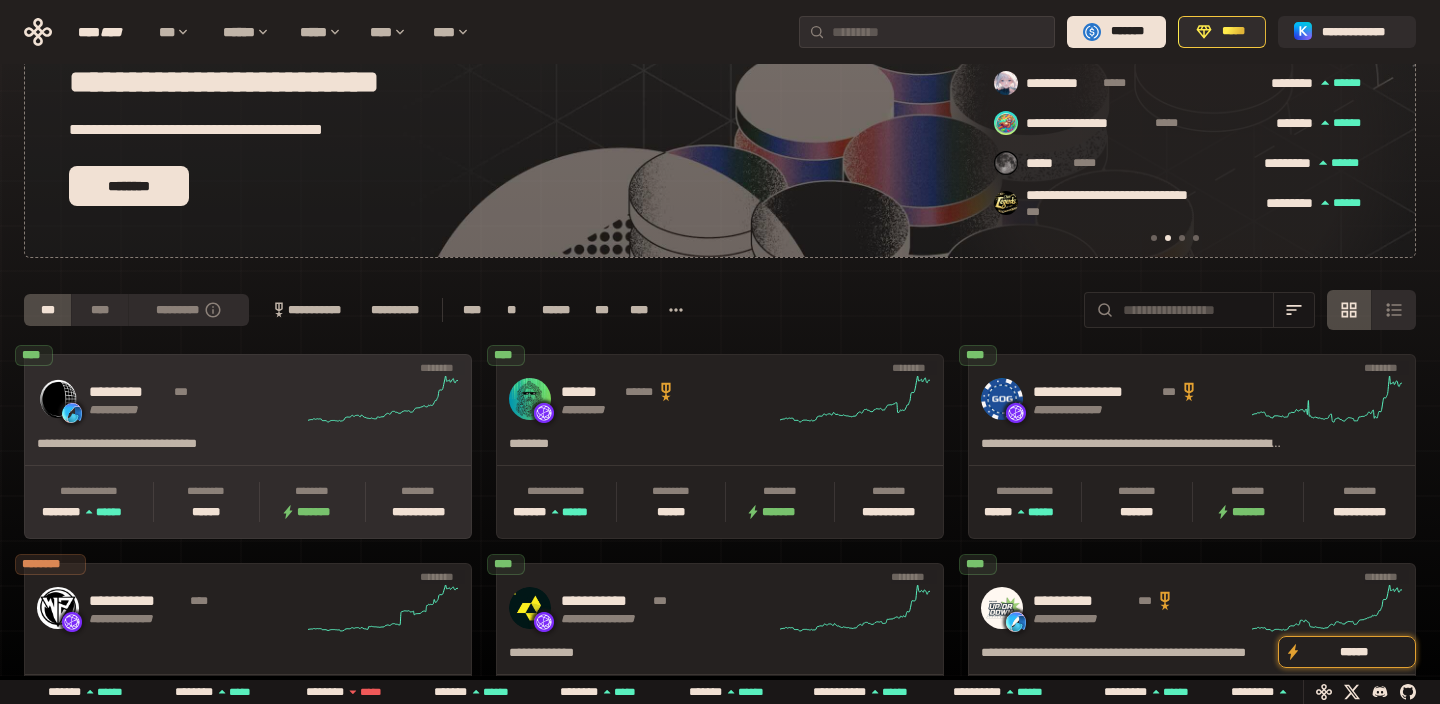 scroll, scrollTop: 0, scrollLeft: 436, axis: horizontal 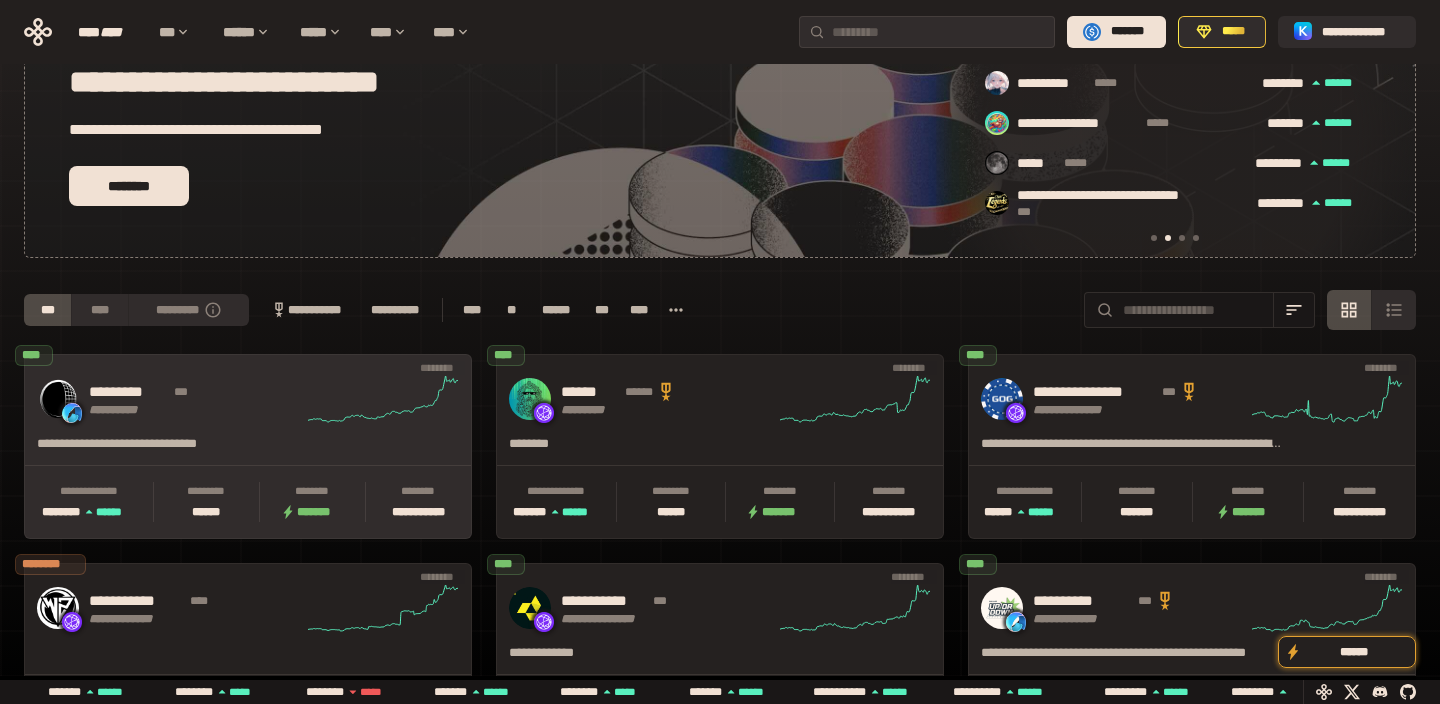click on "[FIRST] [LAST]   [STREET]   [CITY] [STATE] [ZIP] [COUNTRY] [REGION] [COUNTY] [TOWN] [PROVINCE] [CITY] [STATE] [ZIP]" at bounding box center (248, 446) 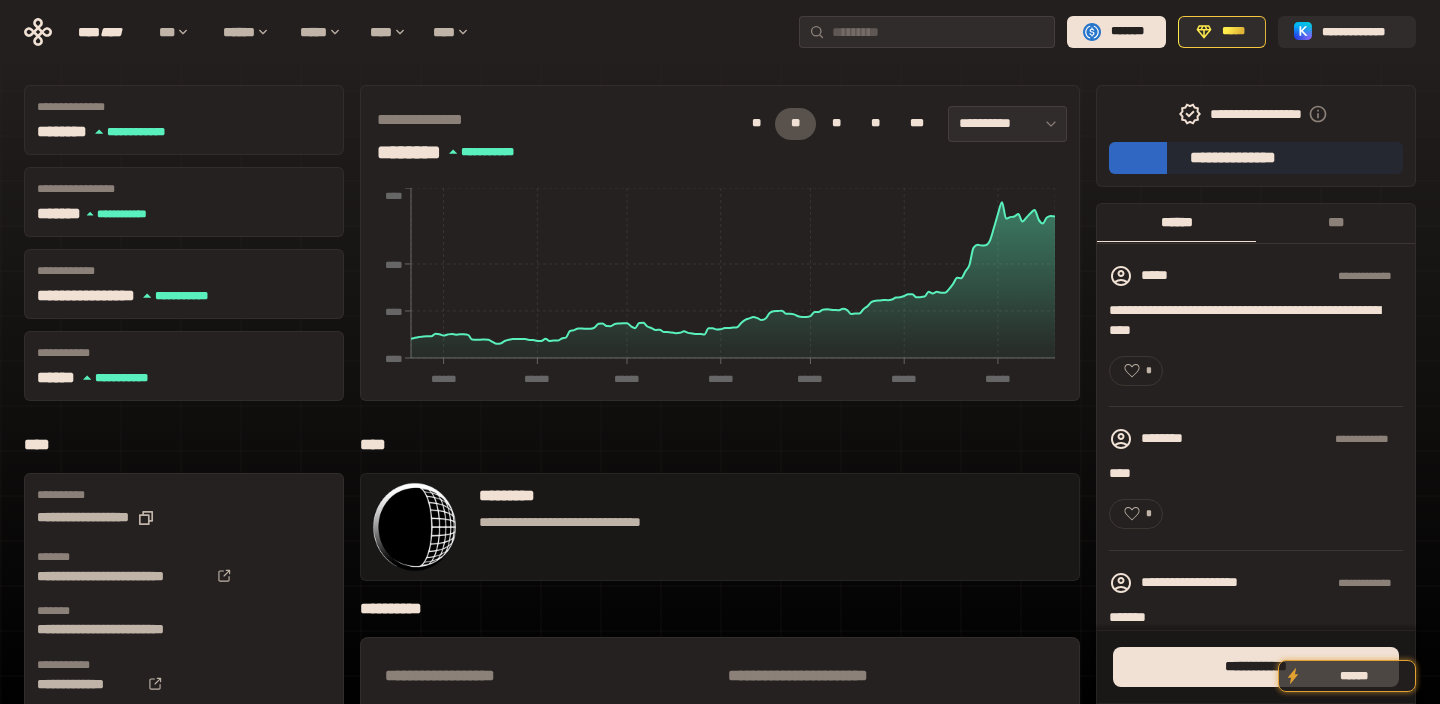 scroll, scrollTop: 0, scrollLeft: 0, axis: both 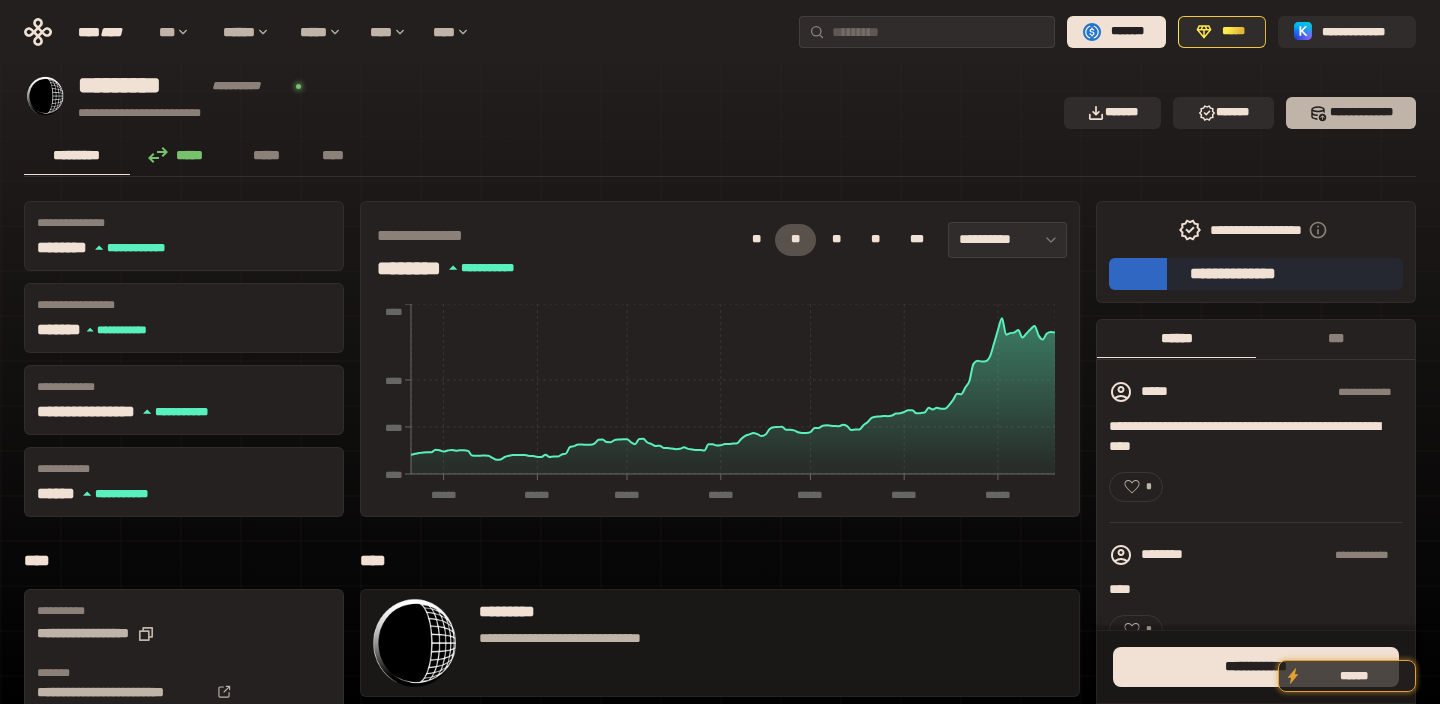 click on "*** *********" at bounding box center (1351, 113) 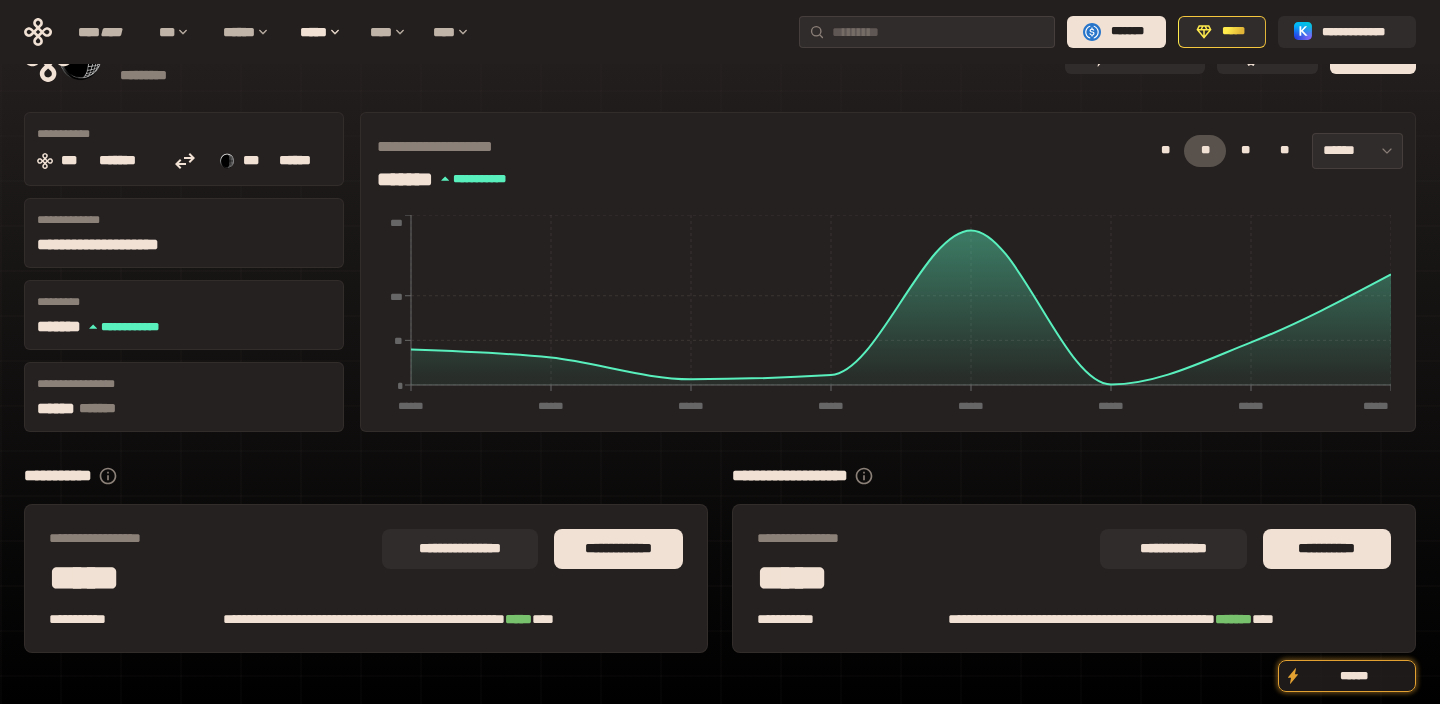 scroll, scrollTop: 116, scrollLeft: 0, axis: vertical 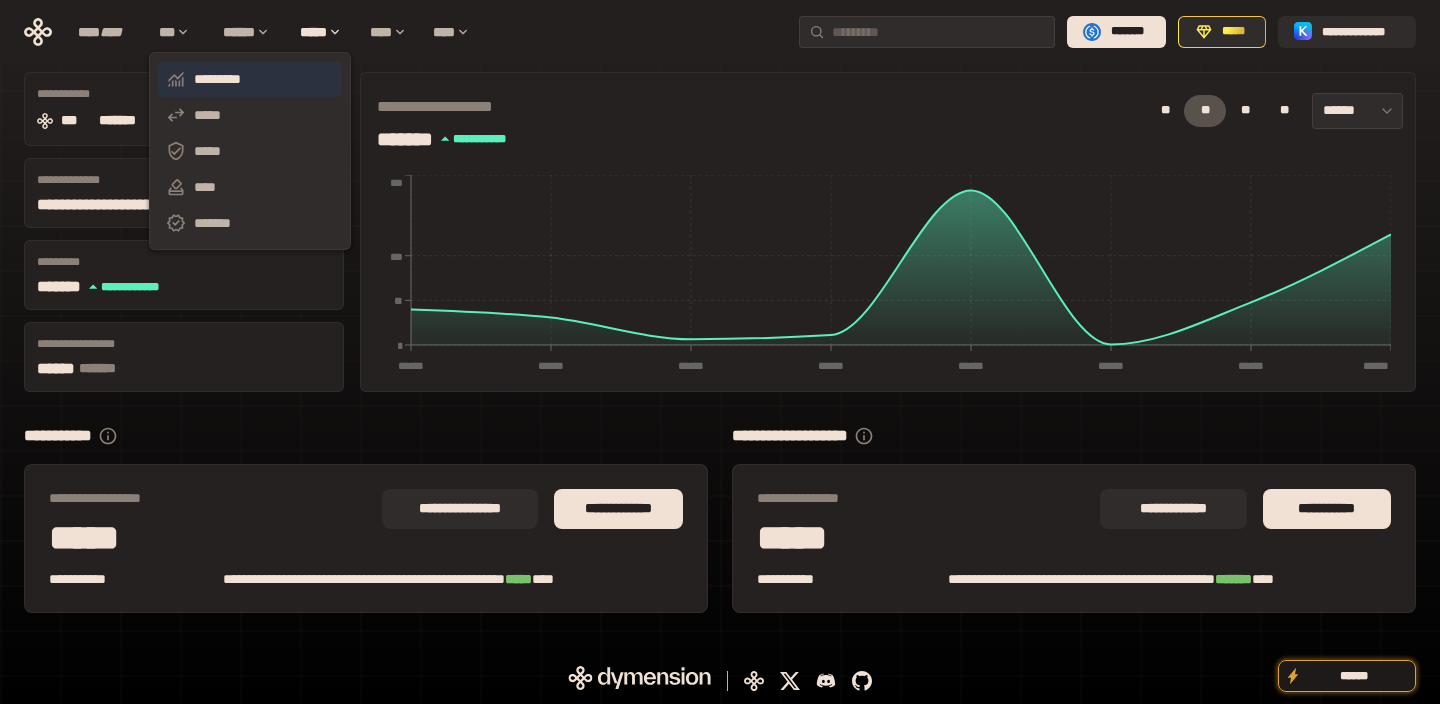 click on "*********" at bounding box center [250, 79] 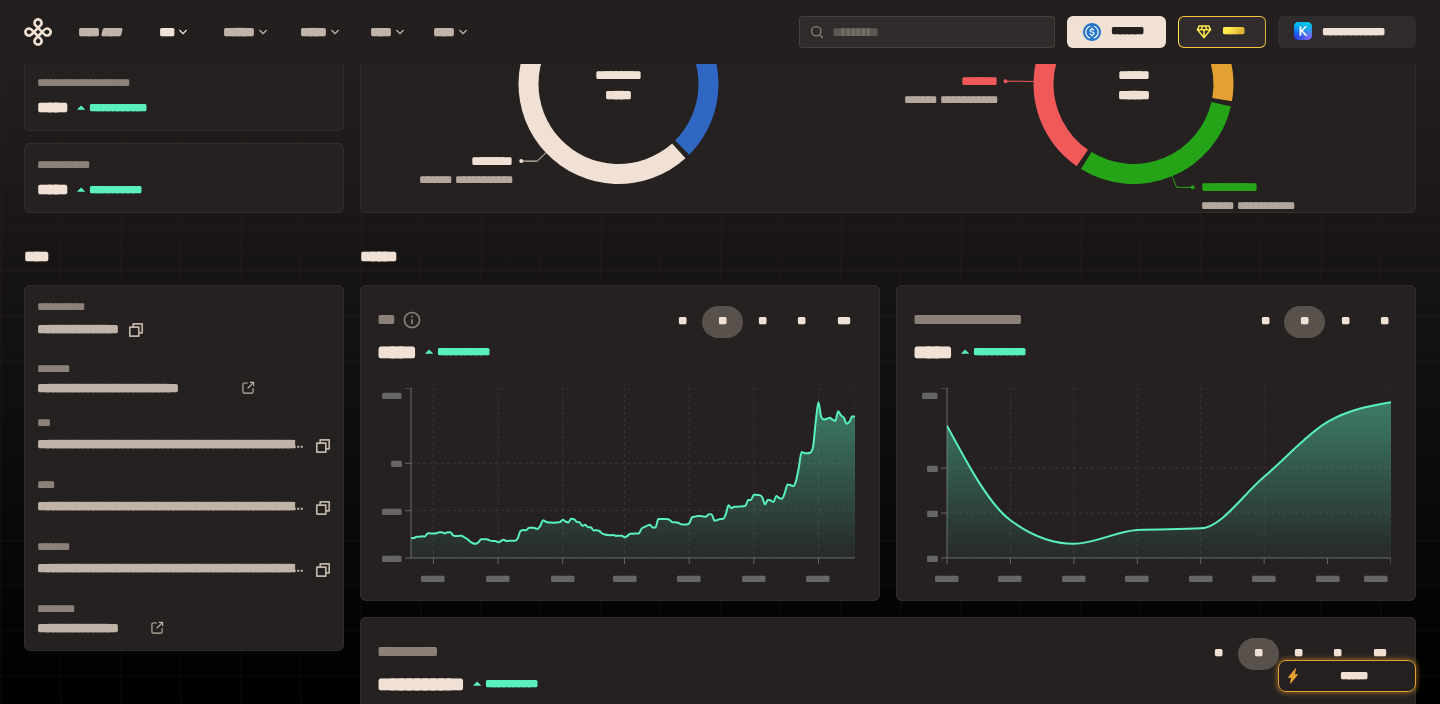 scroll, scrollTop: 0, scrollLeft: 0, axis: both 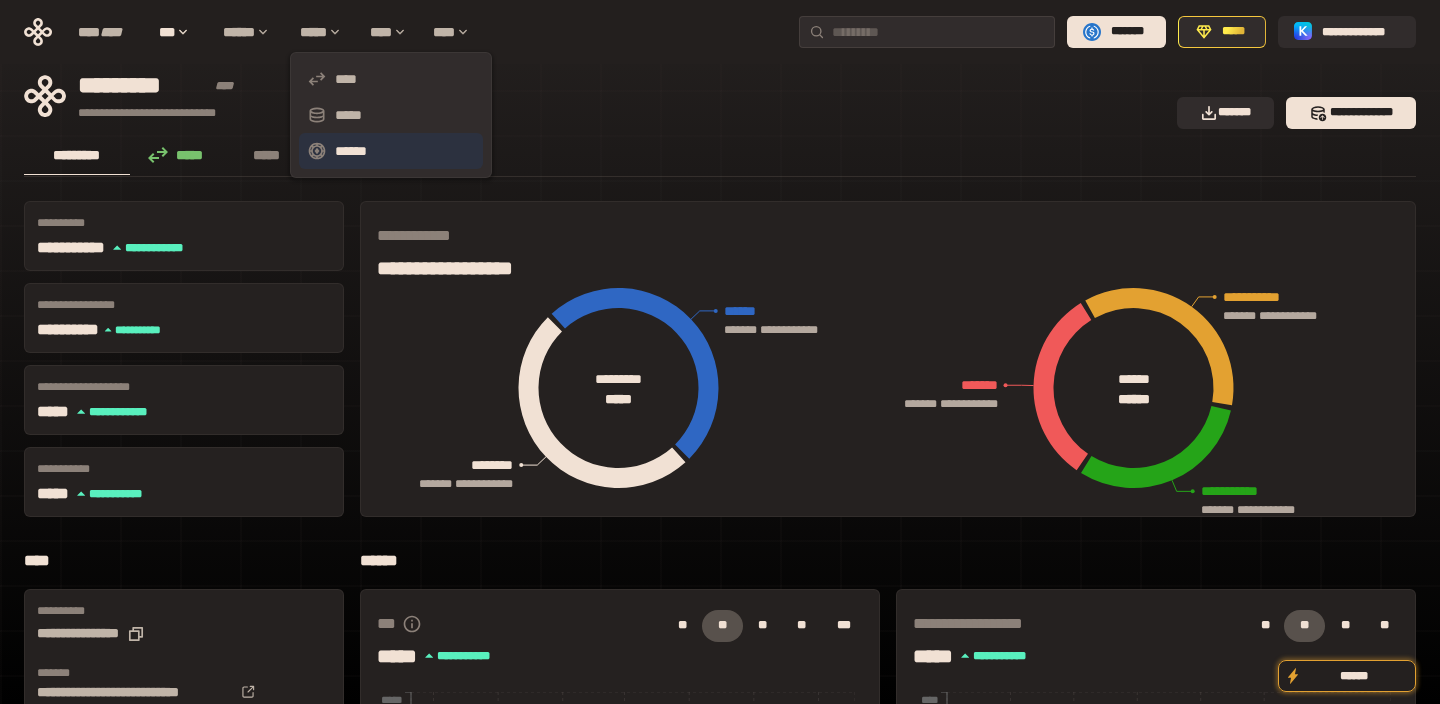 click on "******" at bounding box center (391, 151) 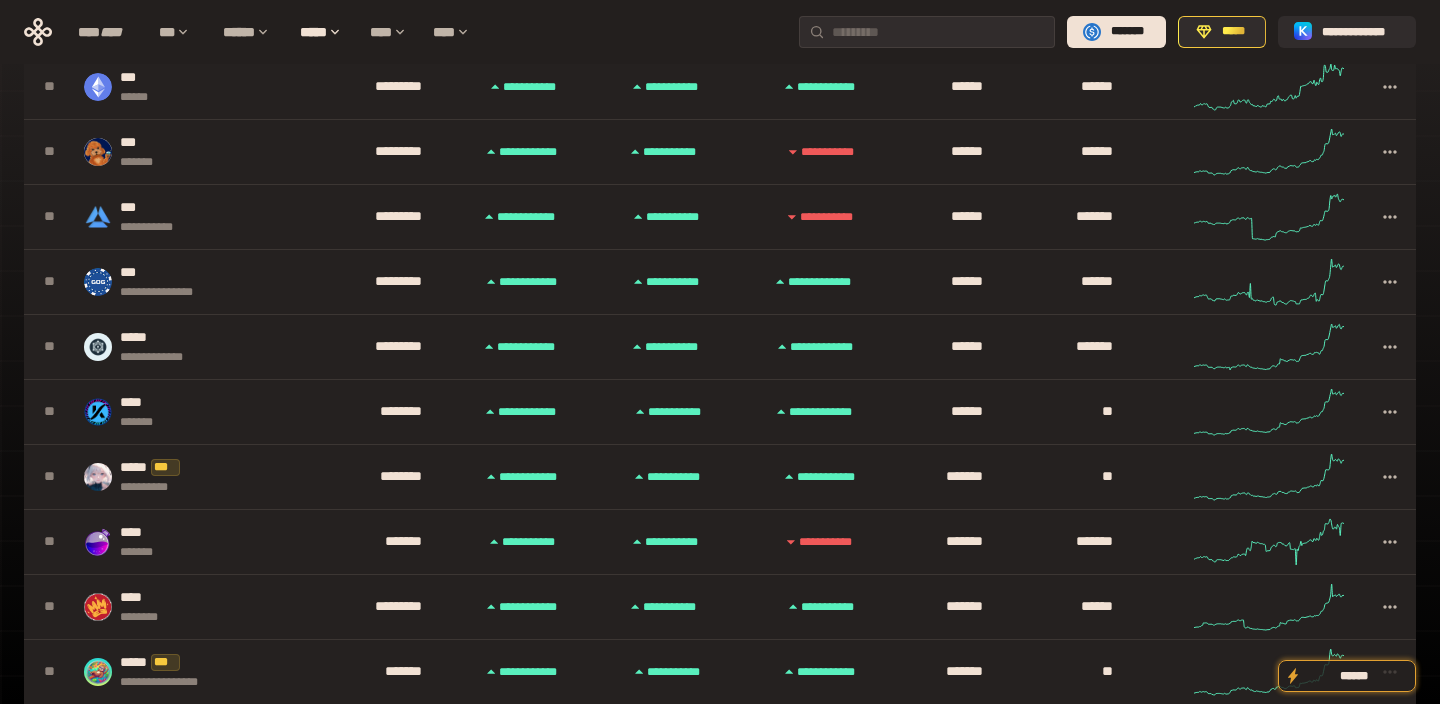 scroll, scrollTop: 0, scrollLeft: 0, axis: both 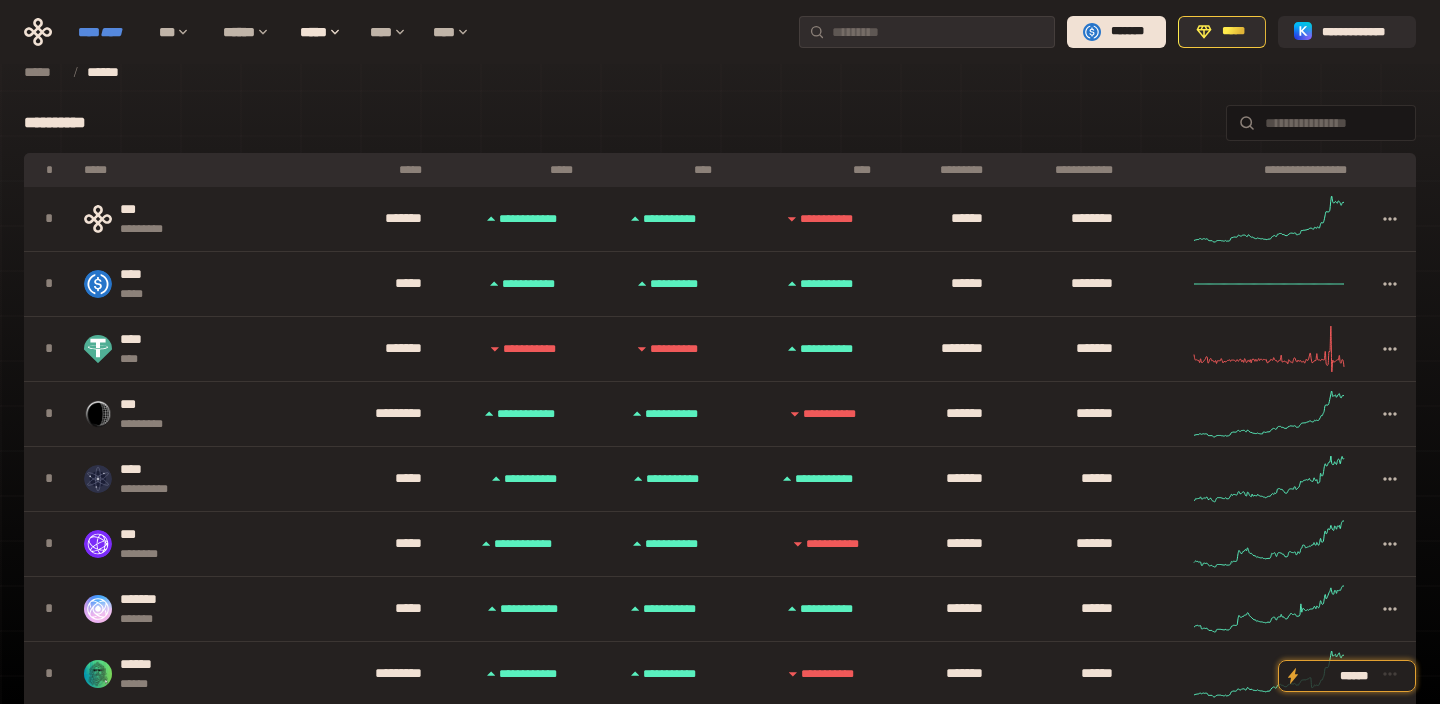 click on "****" at bounding box center [111, 32] 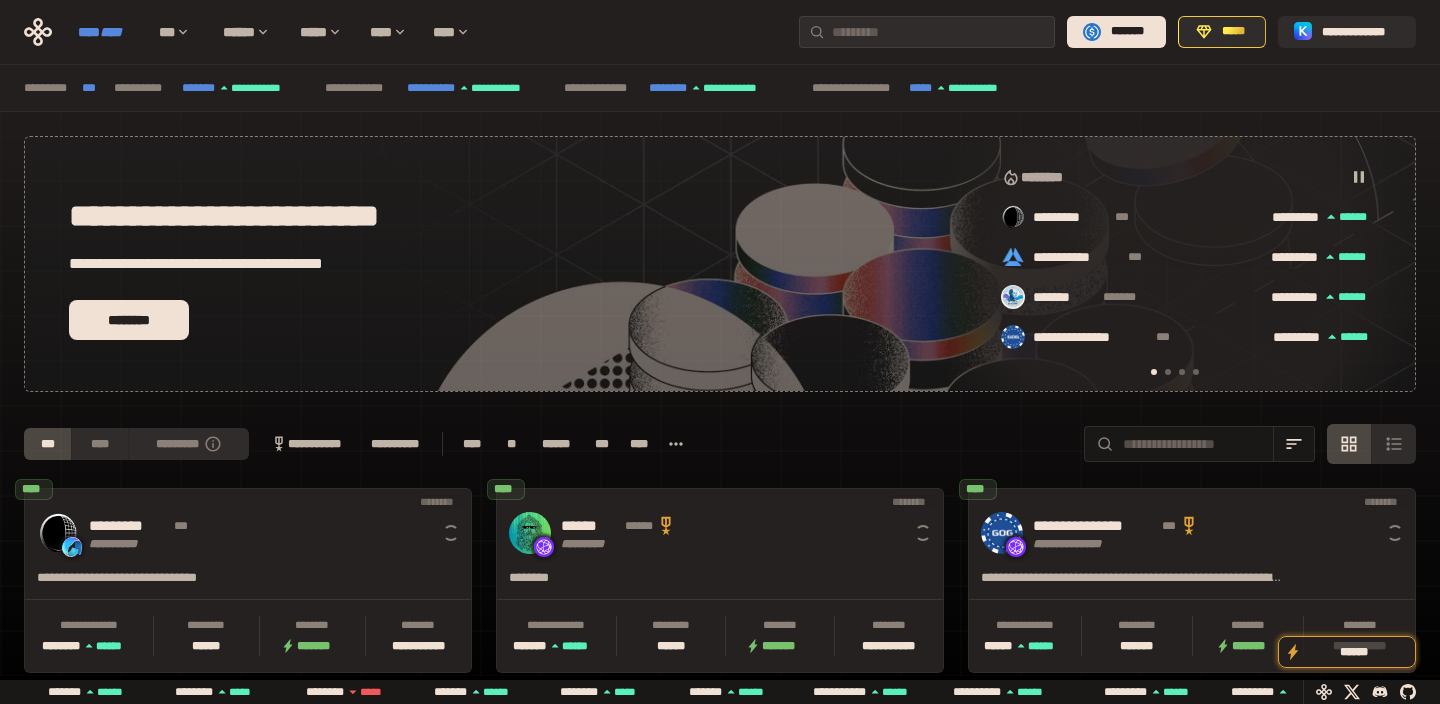 scroll, scrollTop: 0, scrollLeft: 16, axis: horizontal 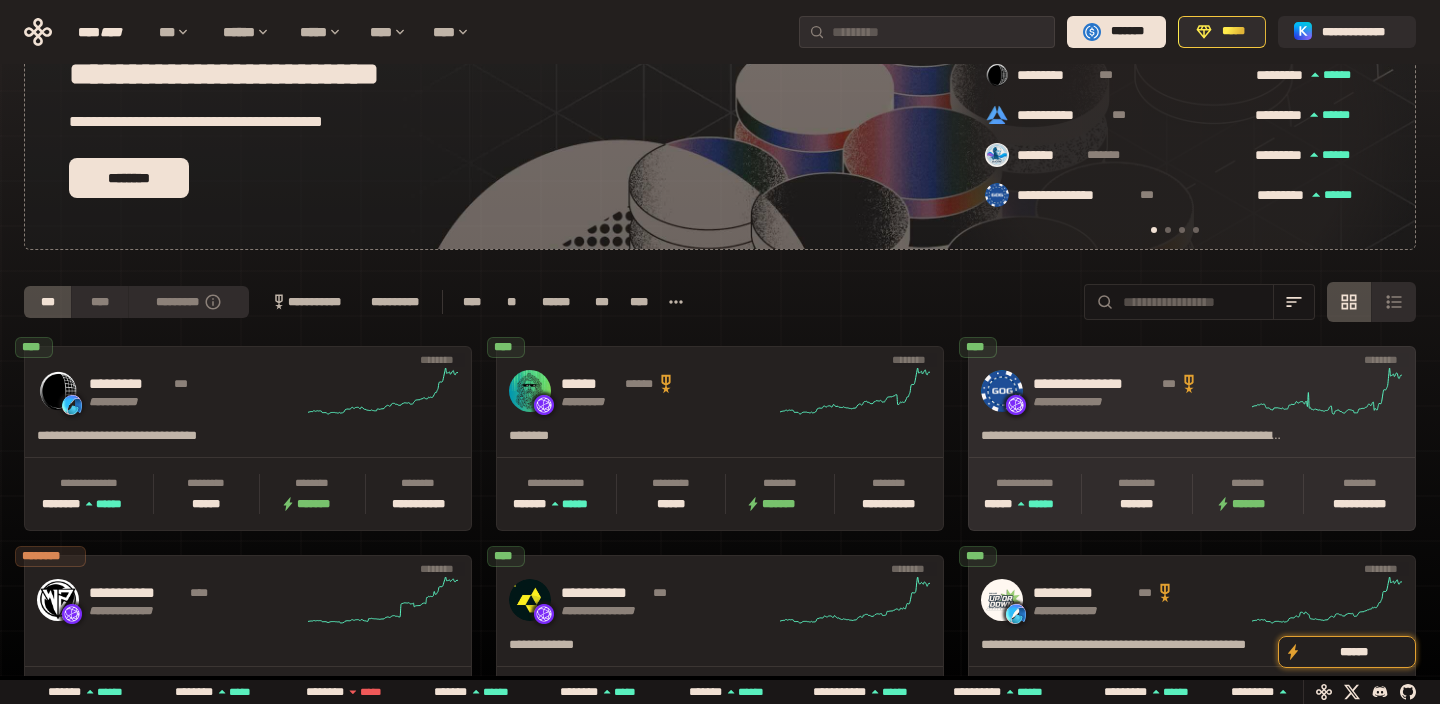click on "[FIRST] [LAST]   [STREET]   [CITY] [STATE] [ZIP]" at bounding box center [1192, 391] 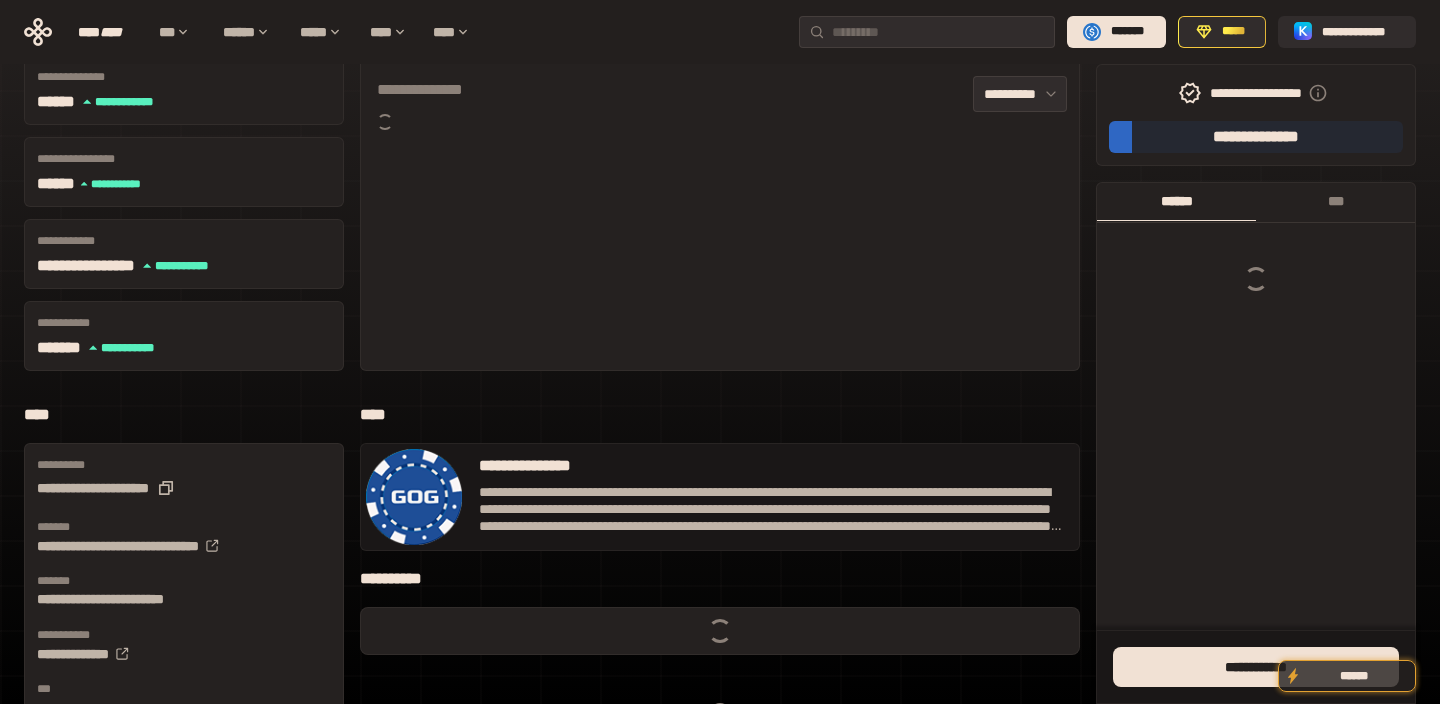 scroll, scrollTop: 0, scrollLeft: 0, axis: both 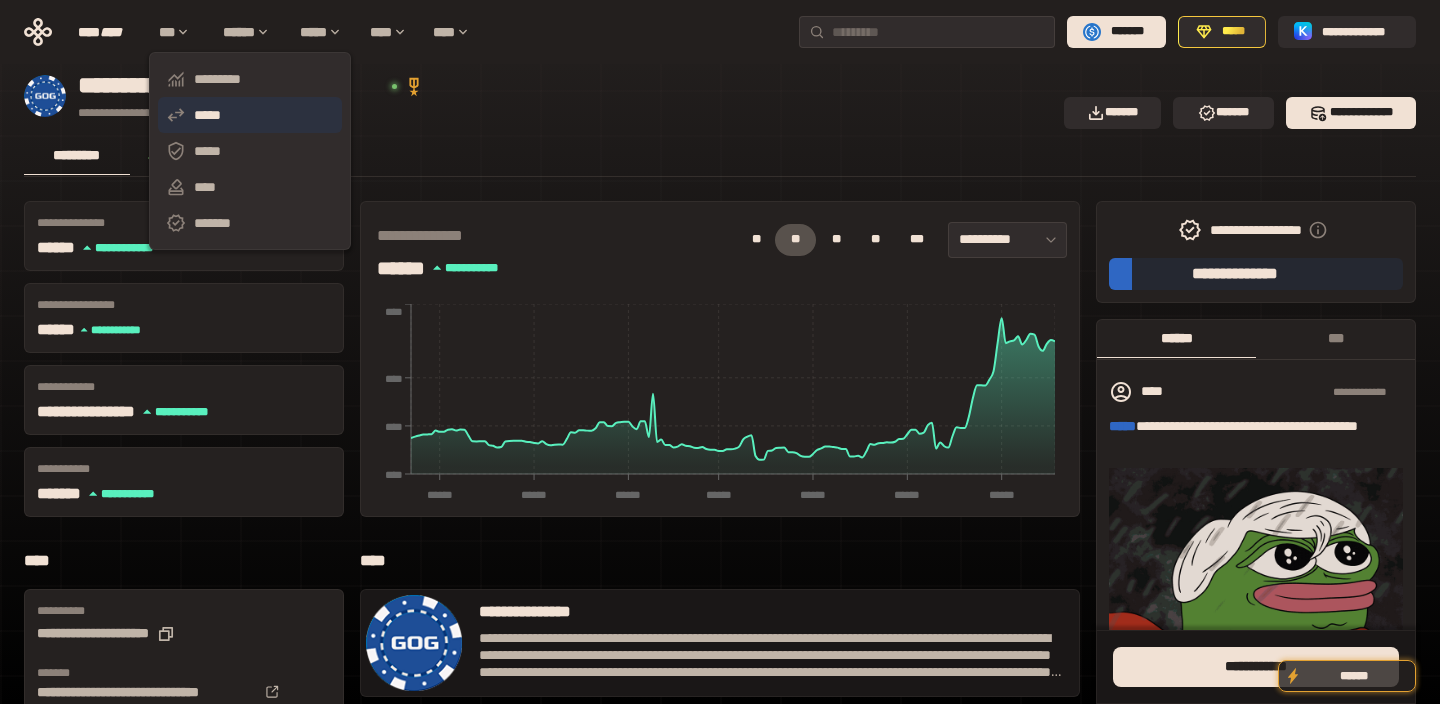 click on "*****" at bounding box center (250, 115) 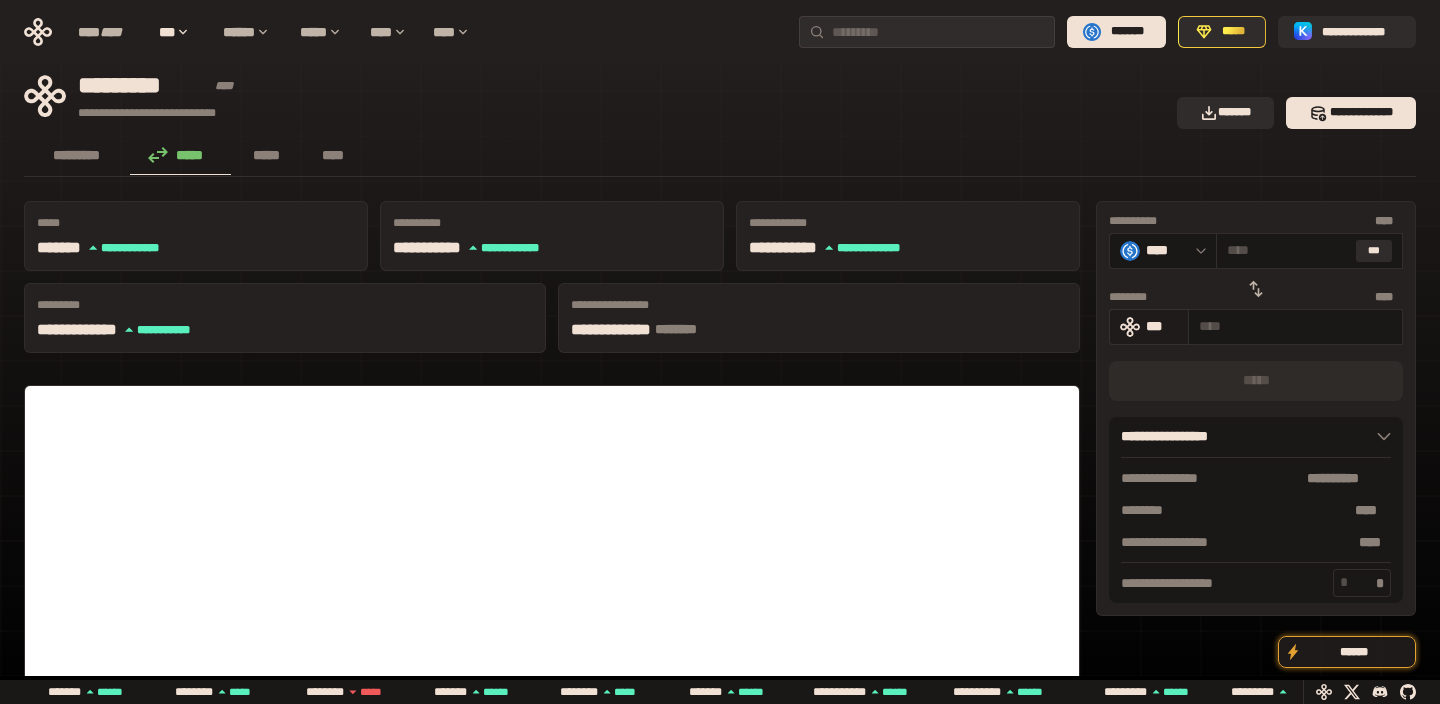 click on "***" at bounding box center [1162, 326] 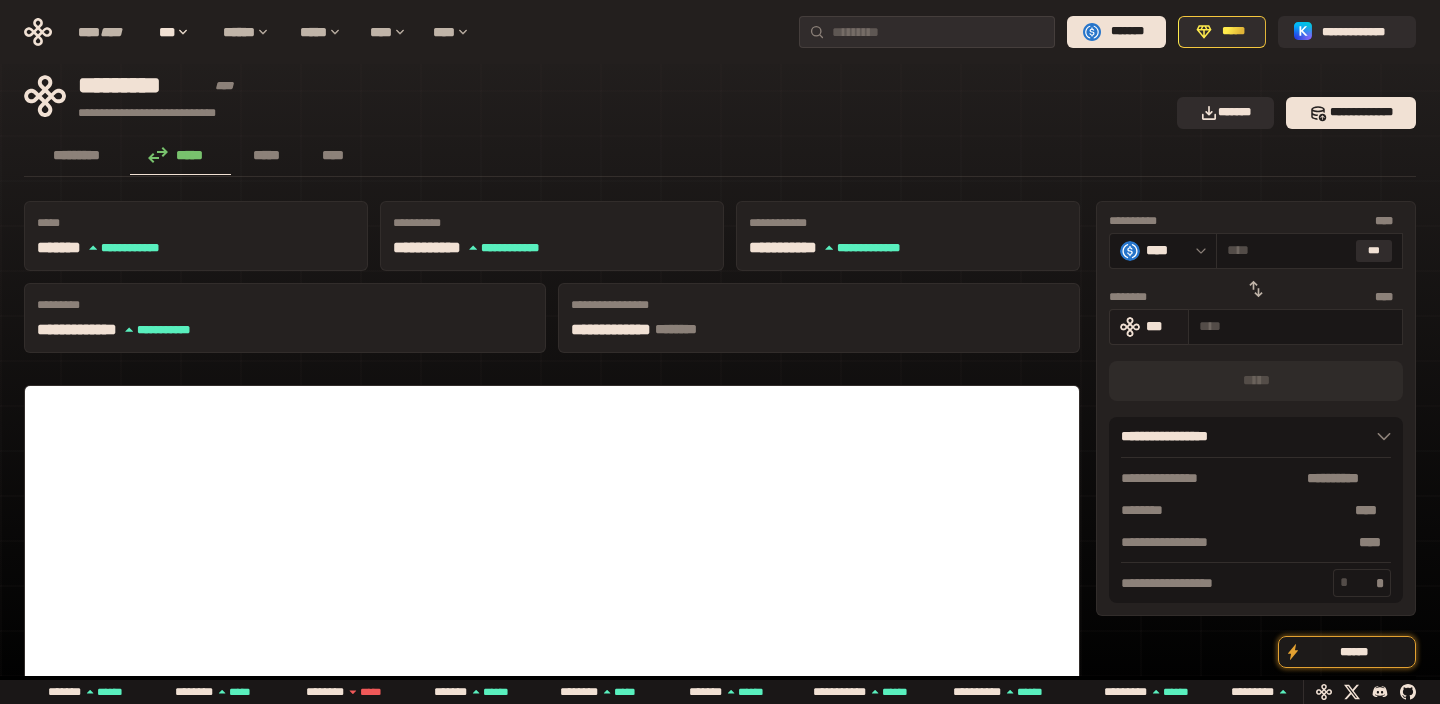 click on "***" at bounding box center [1162, 326] 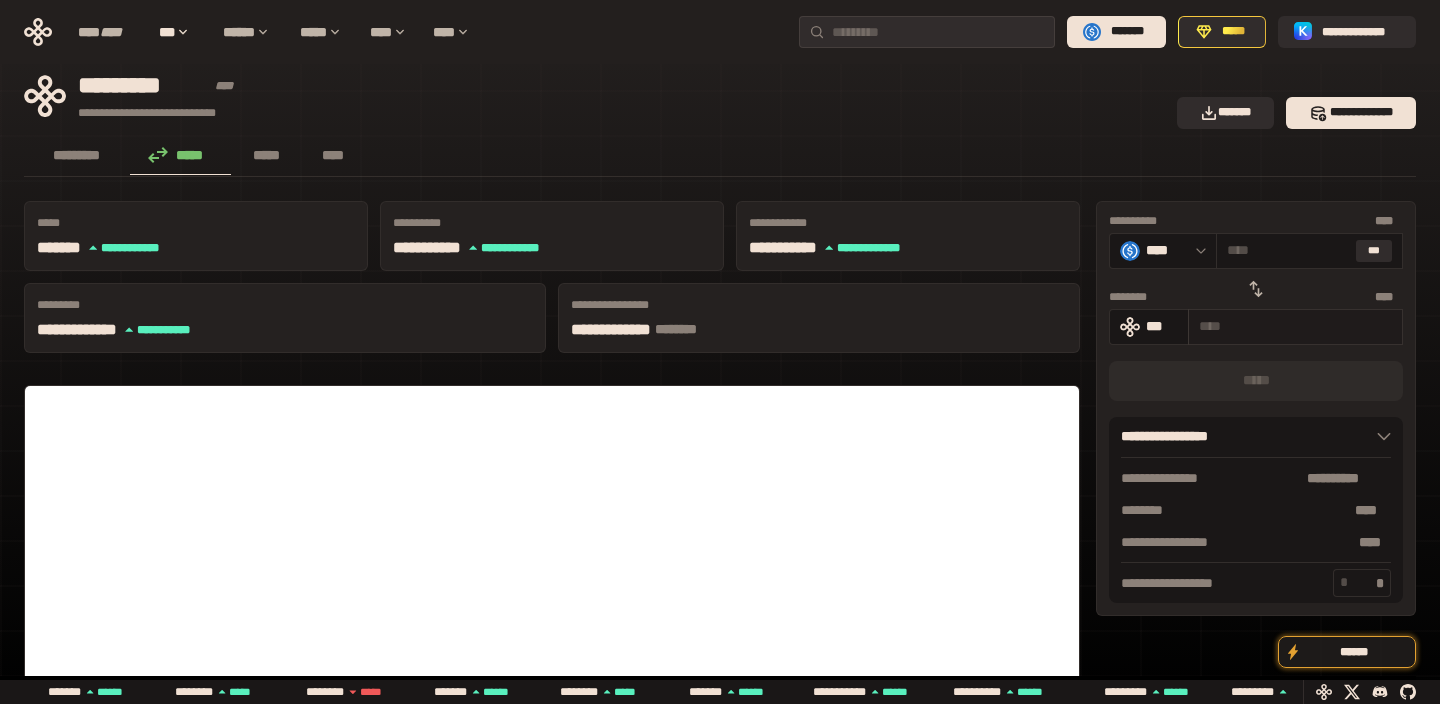 click at bounding box center (1295, 326) 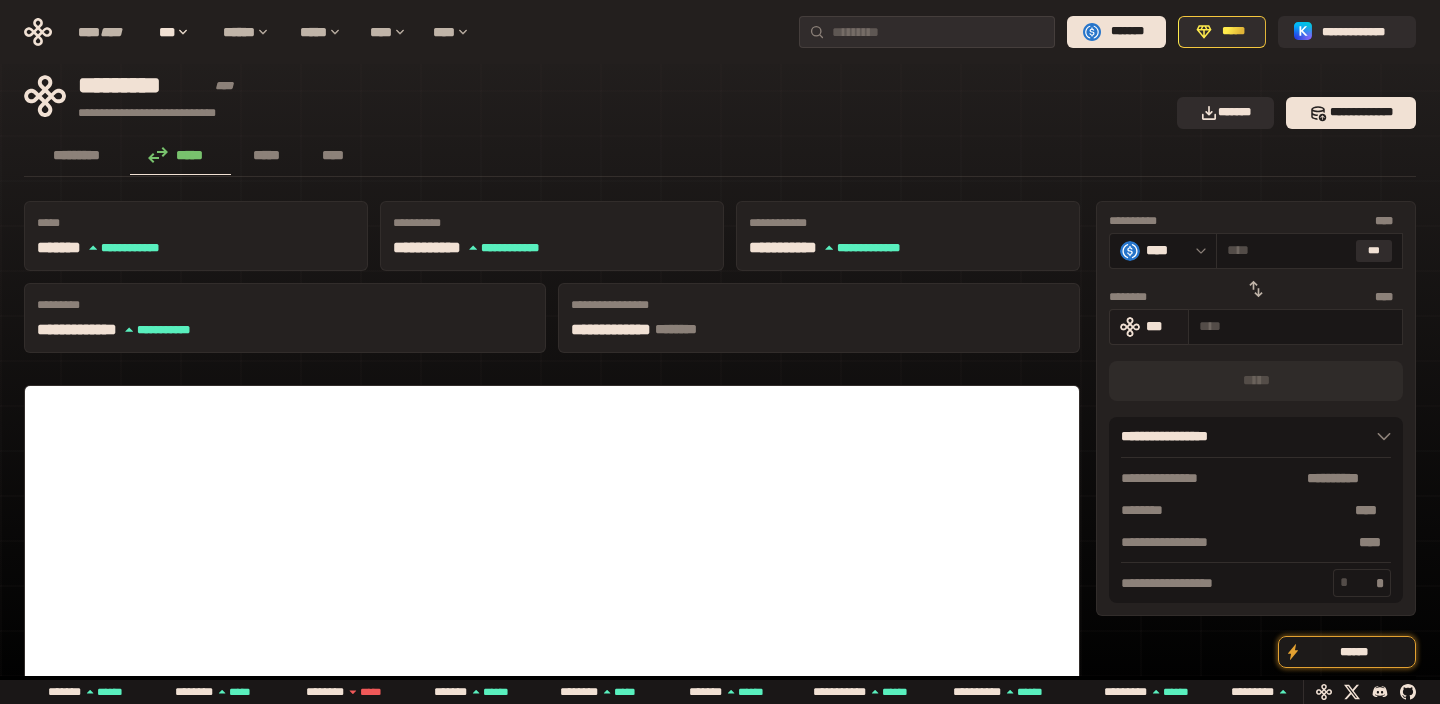 click on "***" at bounding box center (1162, 326) 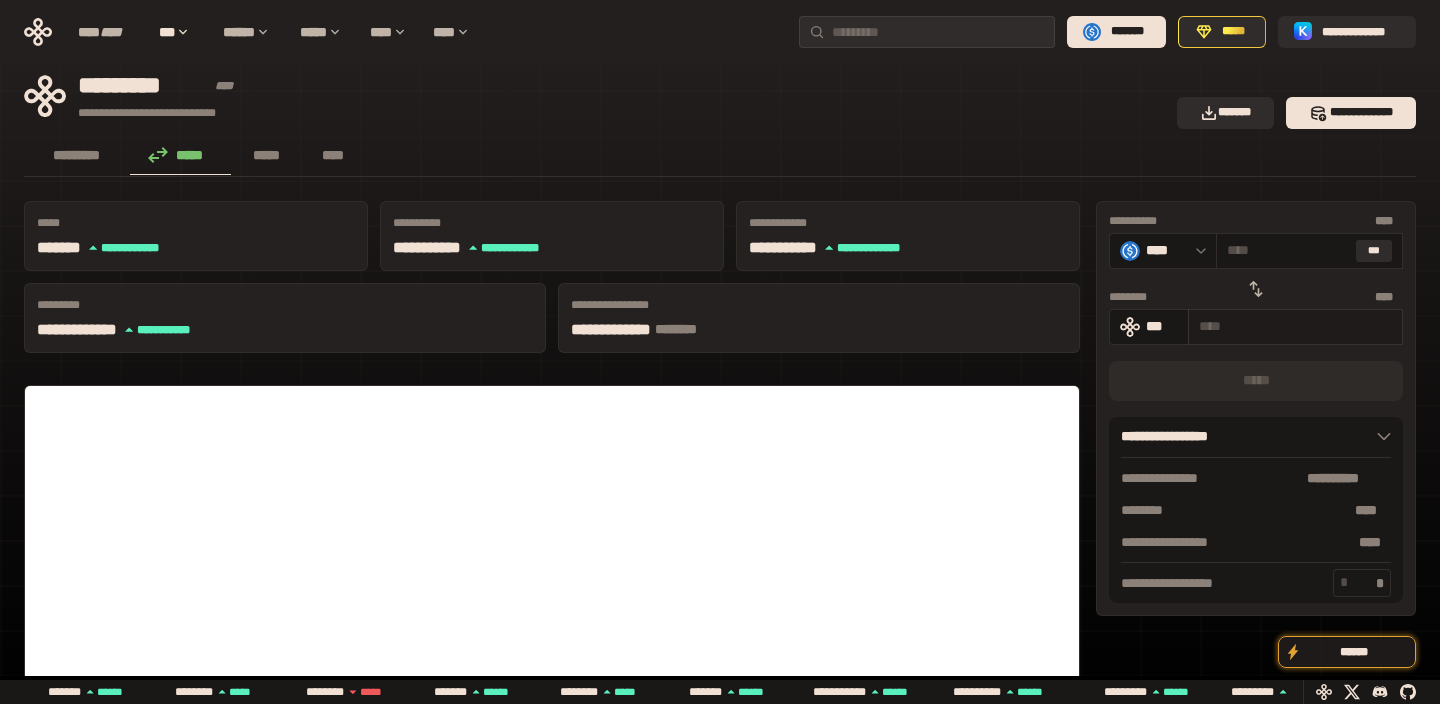 click at bounding box center [1295, 326] 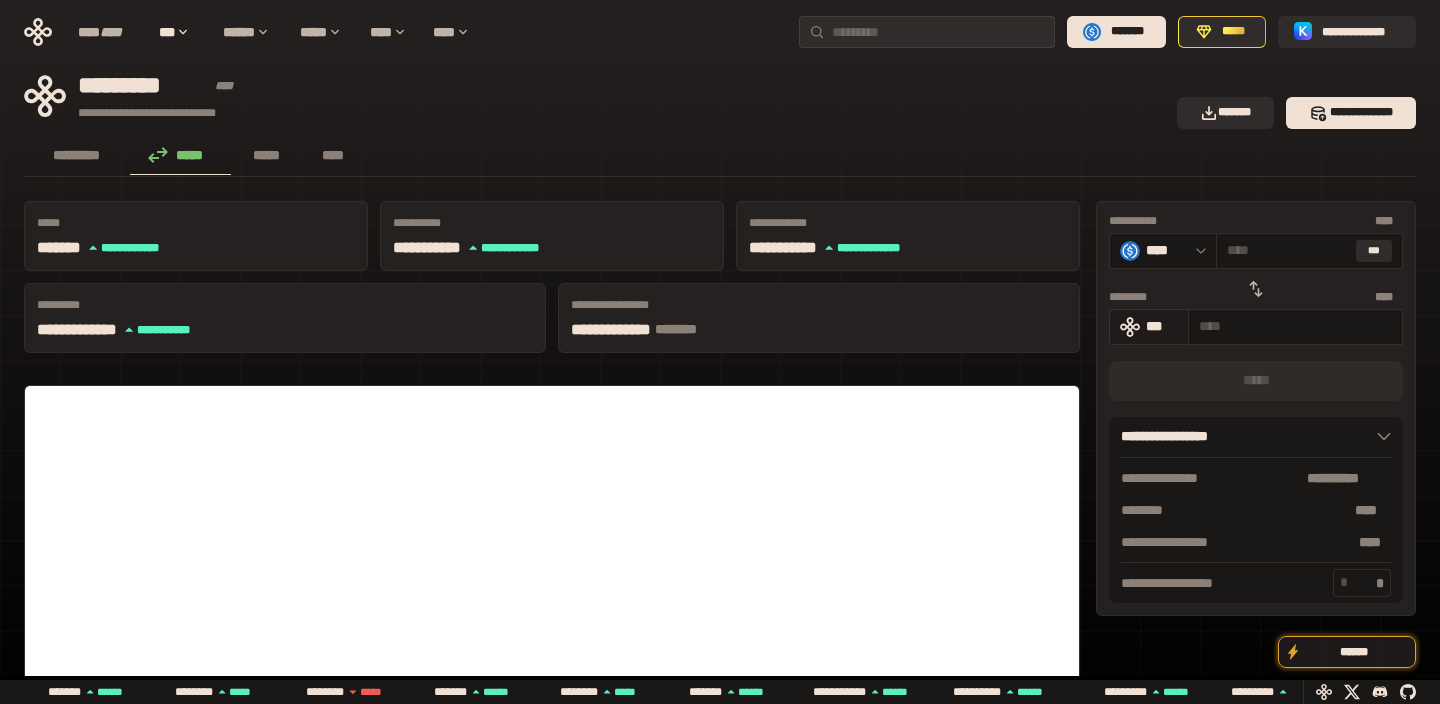 click on "***" at bounding box center (1162, 326) 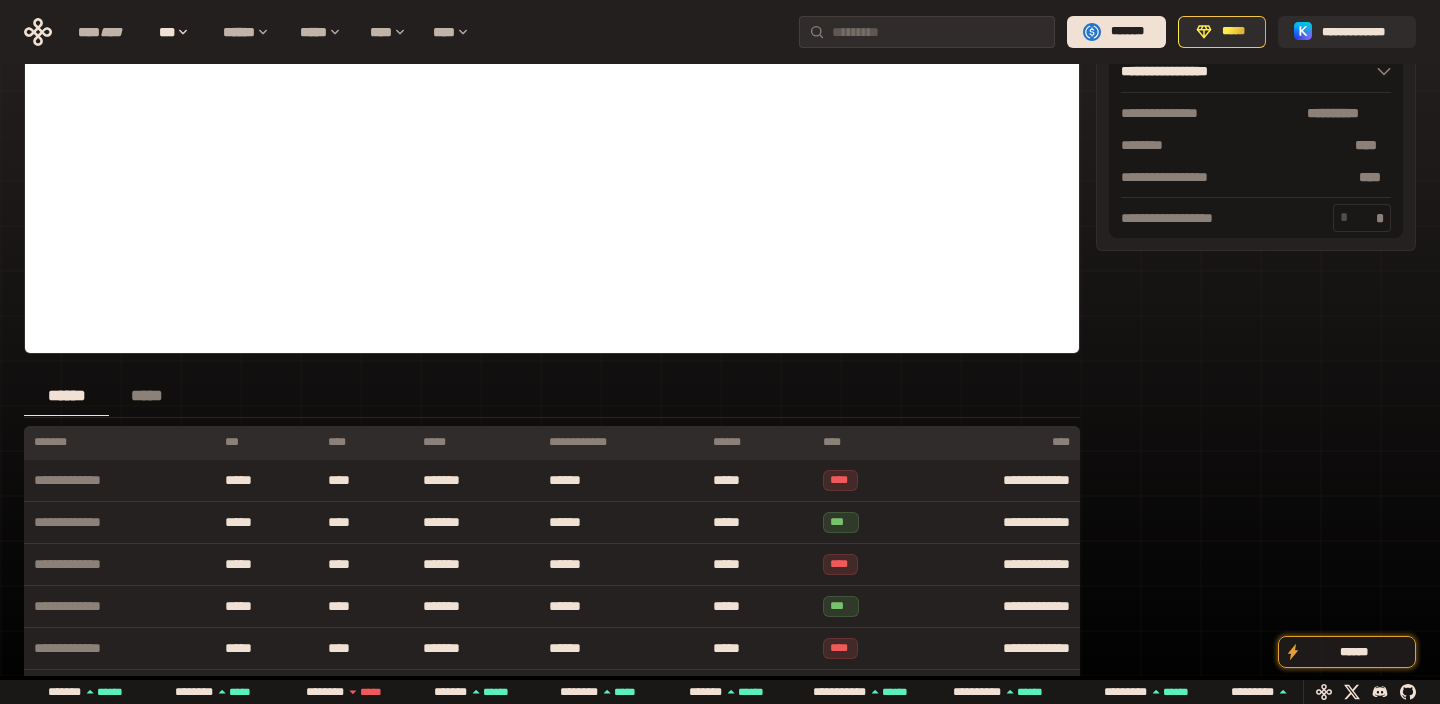 scroll, scrollTop: 0, scrollLeft: 0, axis: both 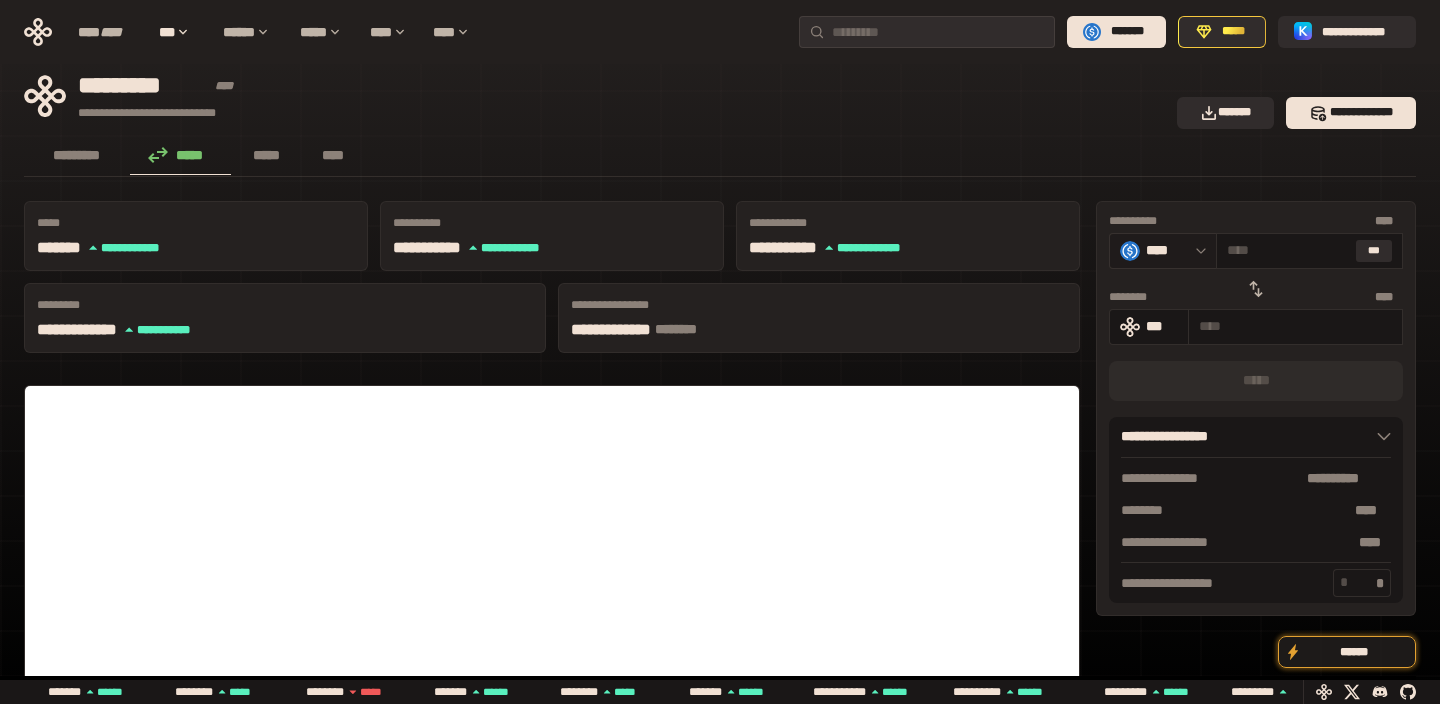 click on "****" at bounding box center [1163, 251] 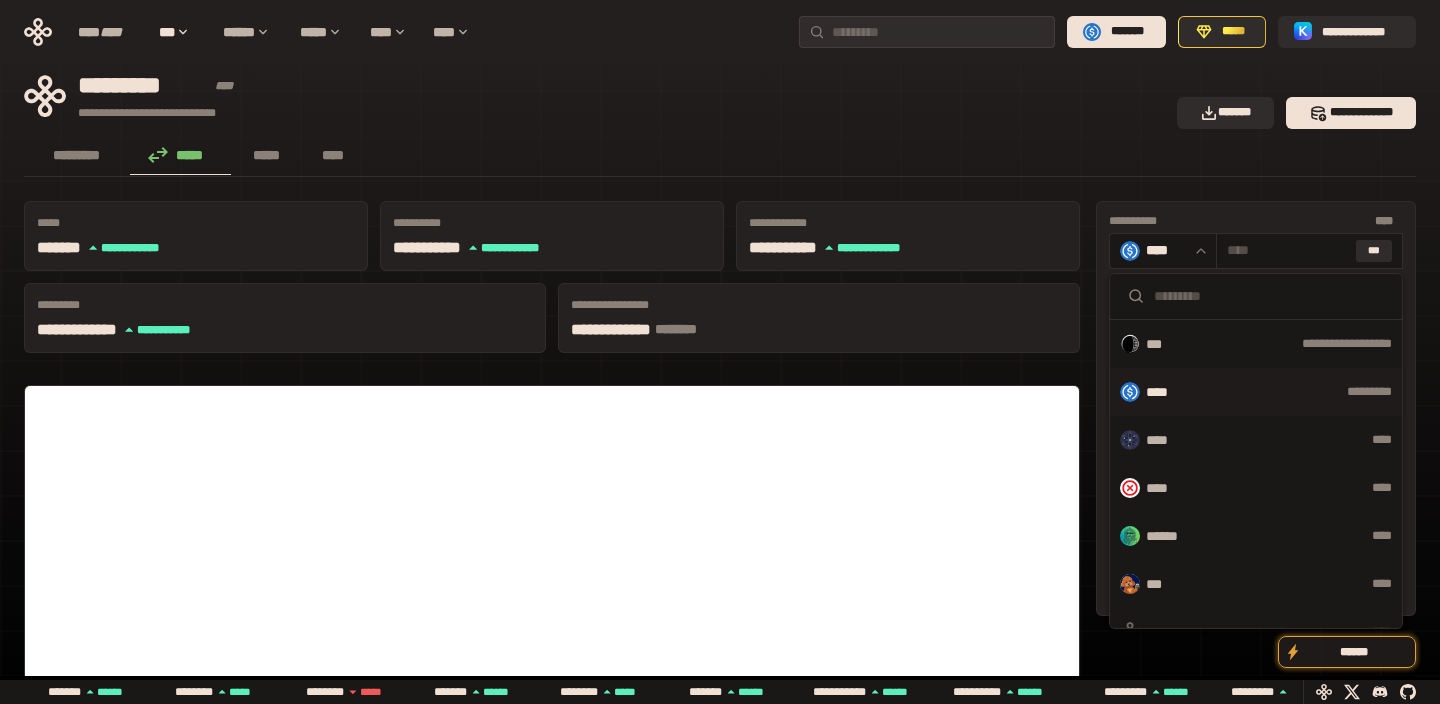 click on "**** *********" at bounding box center [1256, 392] 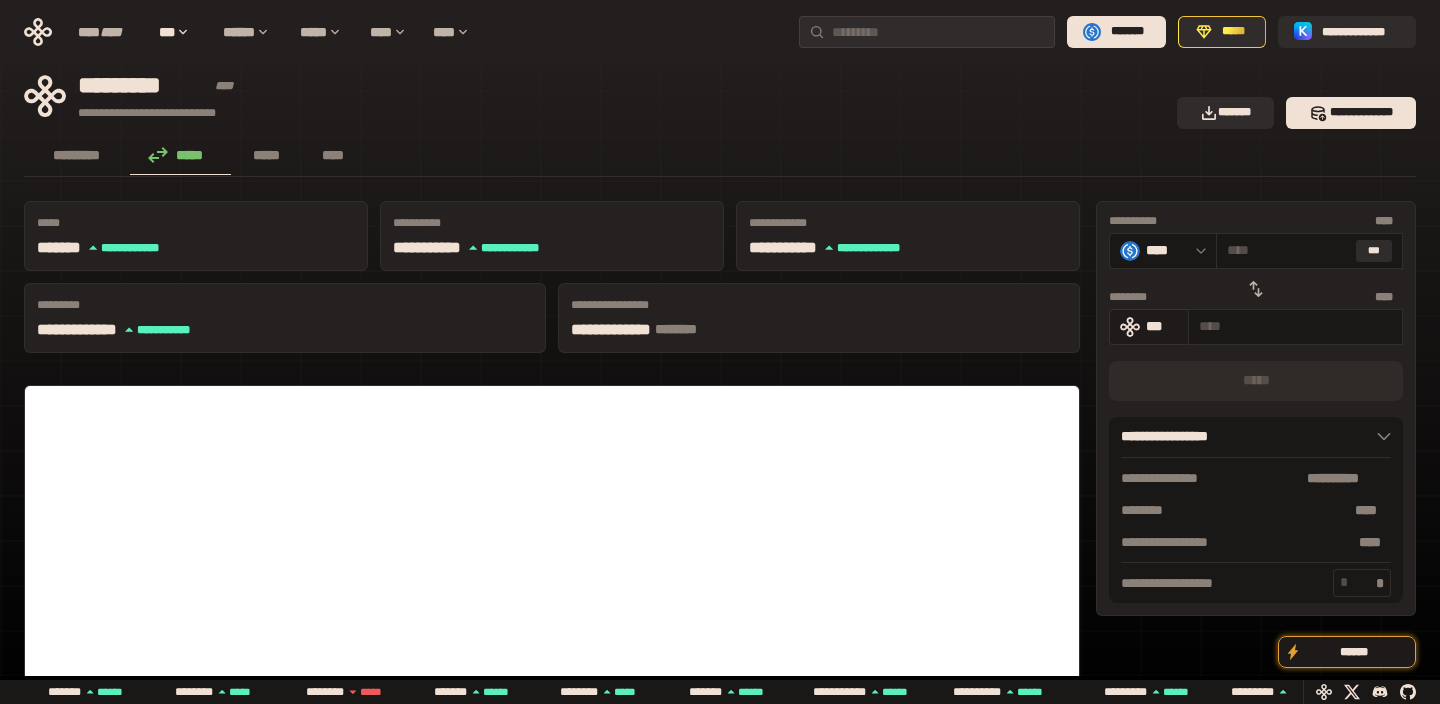 click on "***" at bounding box center [1149, 327] 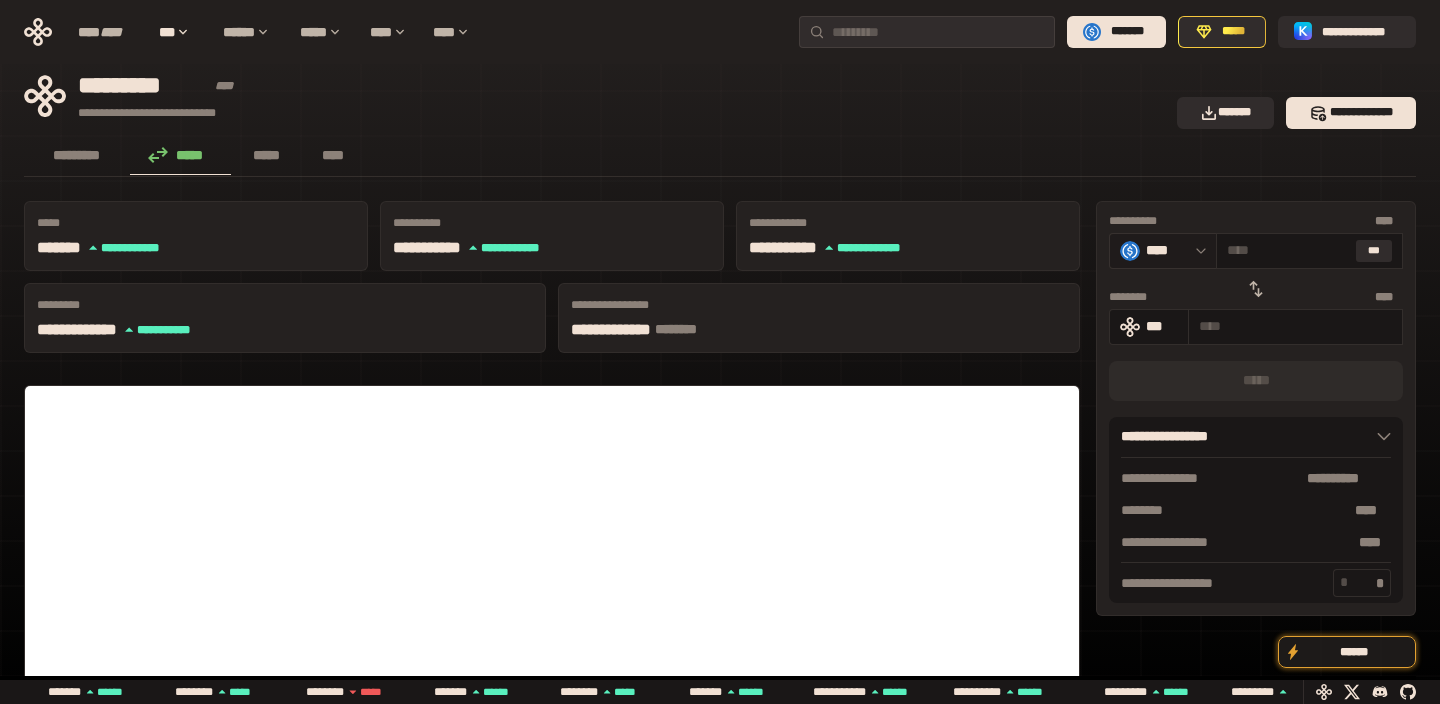 click 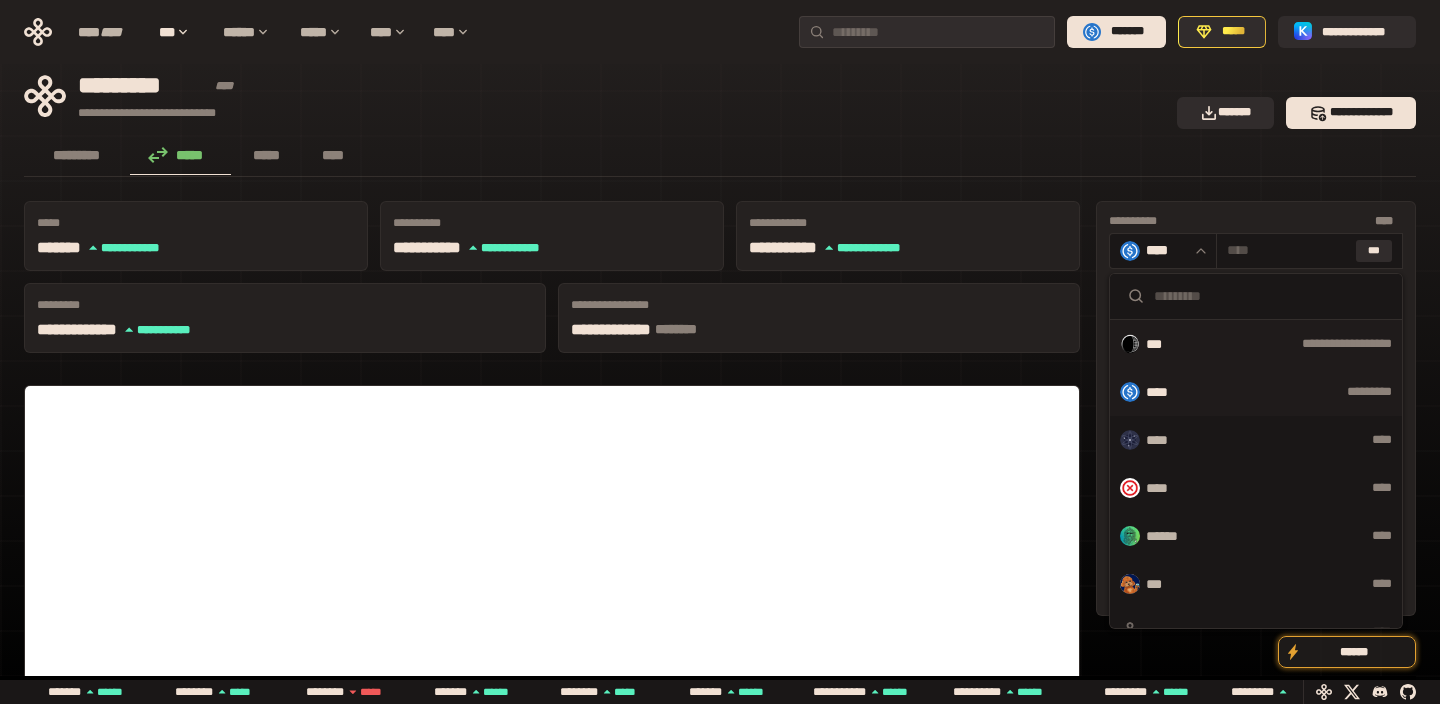 click on "**********" at bounding box center [1296, 344] 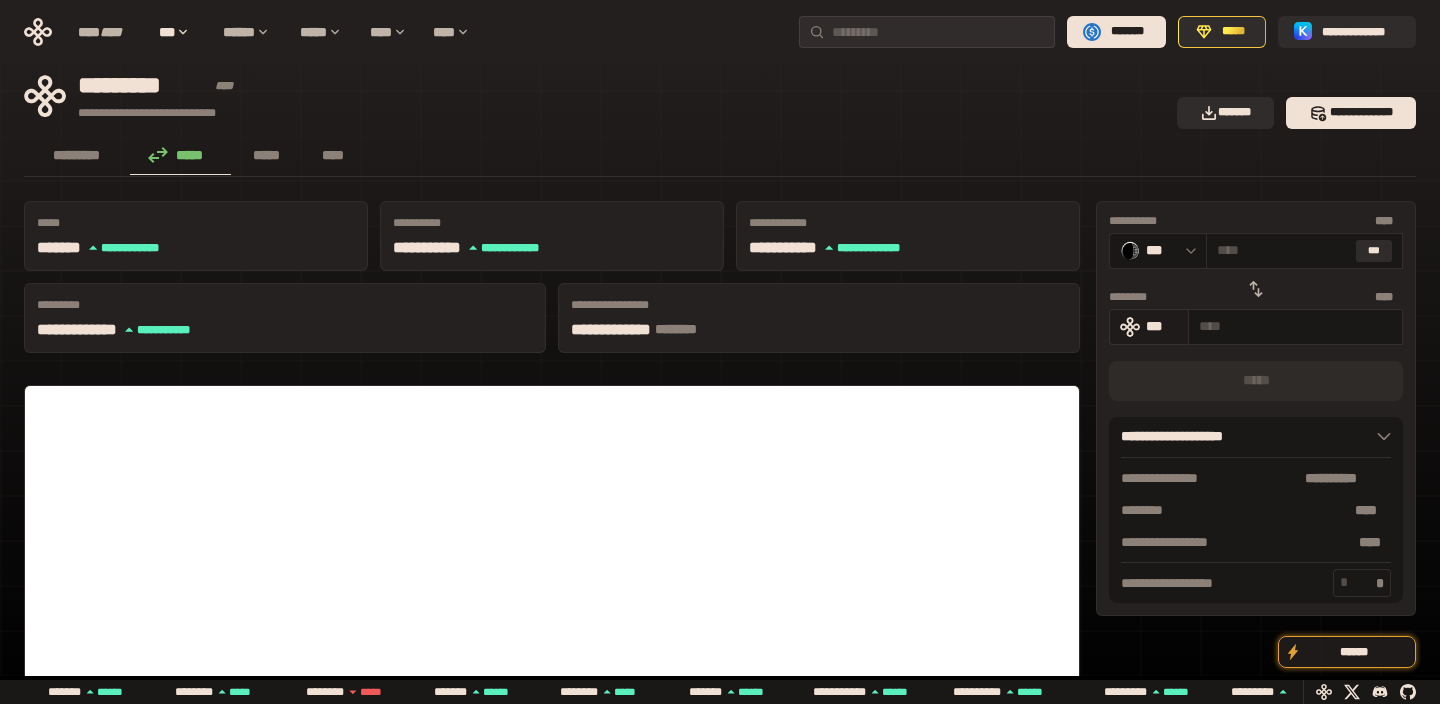 click on "***" at bounding box center [1162, 326] 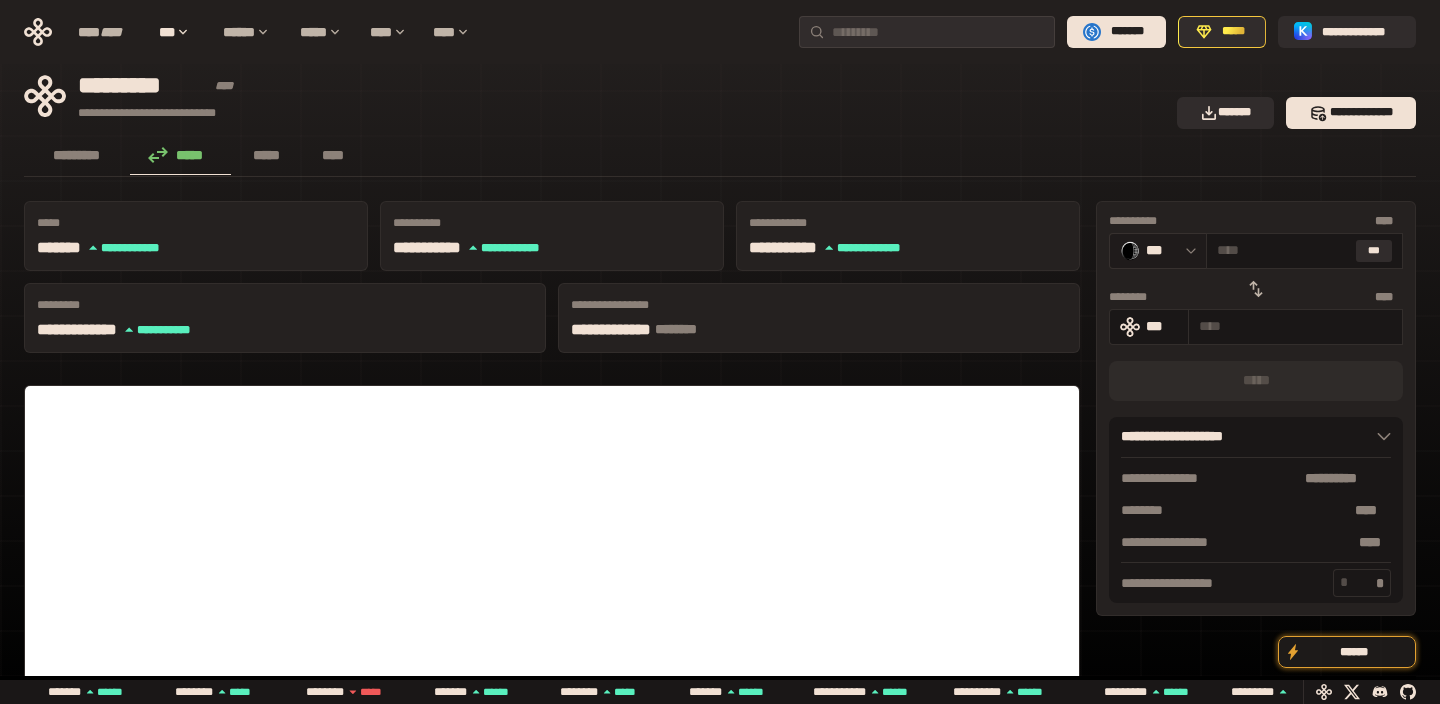 click on "***" at bounding box center [1158, 251] 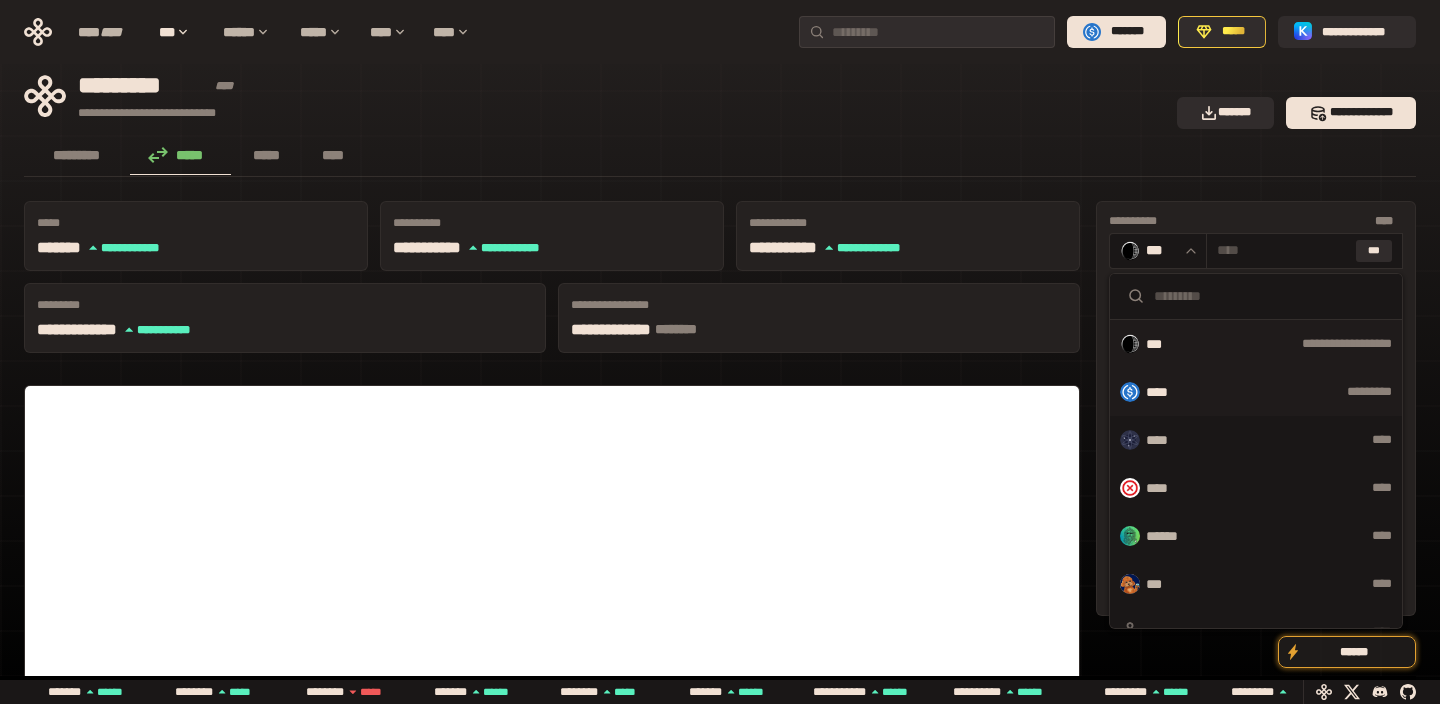 click on "**** *********" at bounding box center [1256, 392] 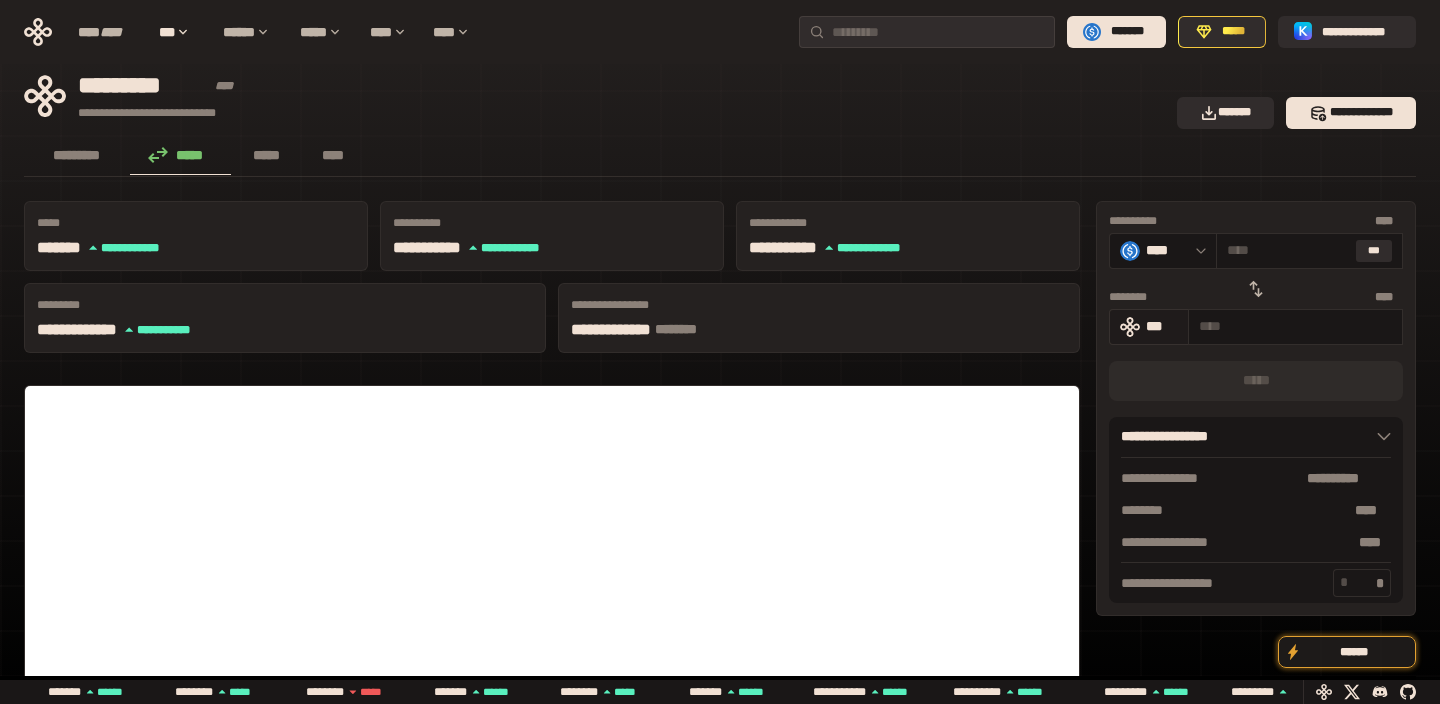 click on "***" at bounding box center (1162, 326) 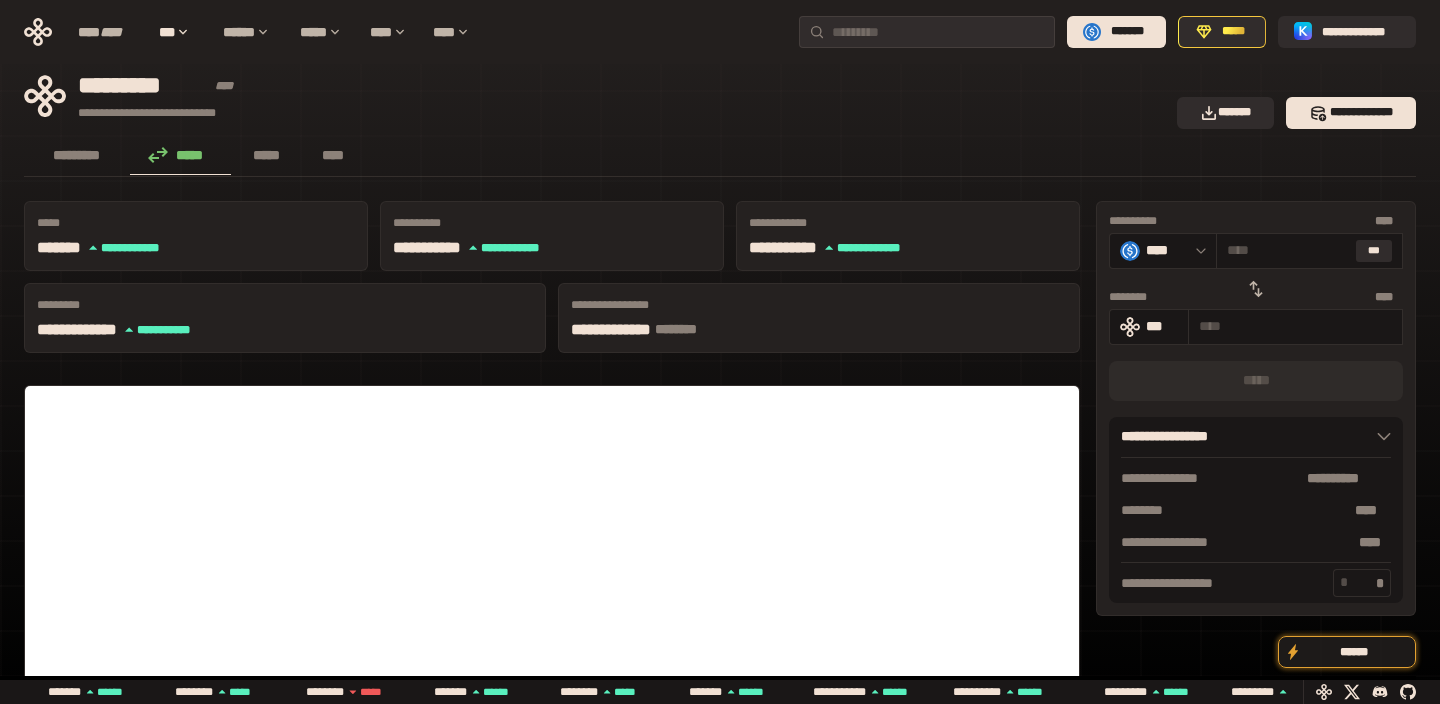 click 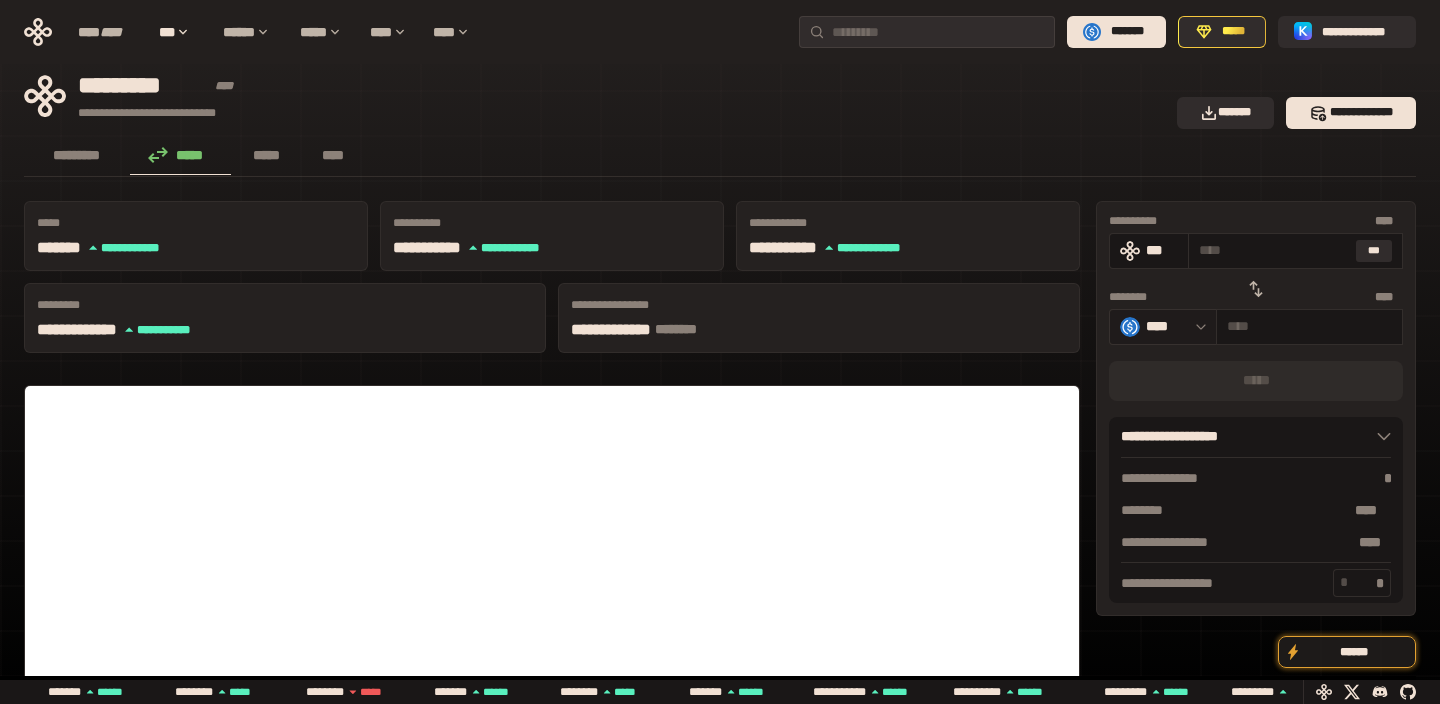 click 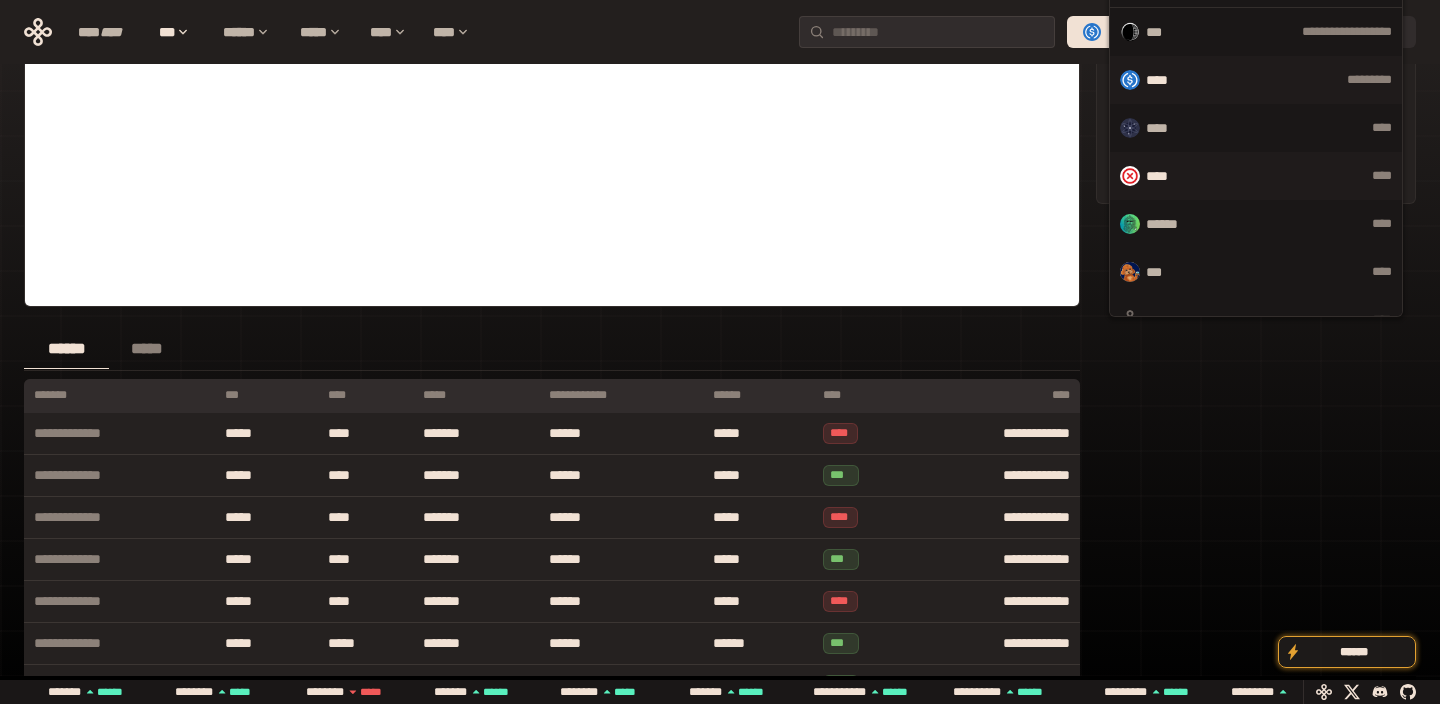 scroll, scrollTop: 426, scrollLeft: 0, axis: vertical 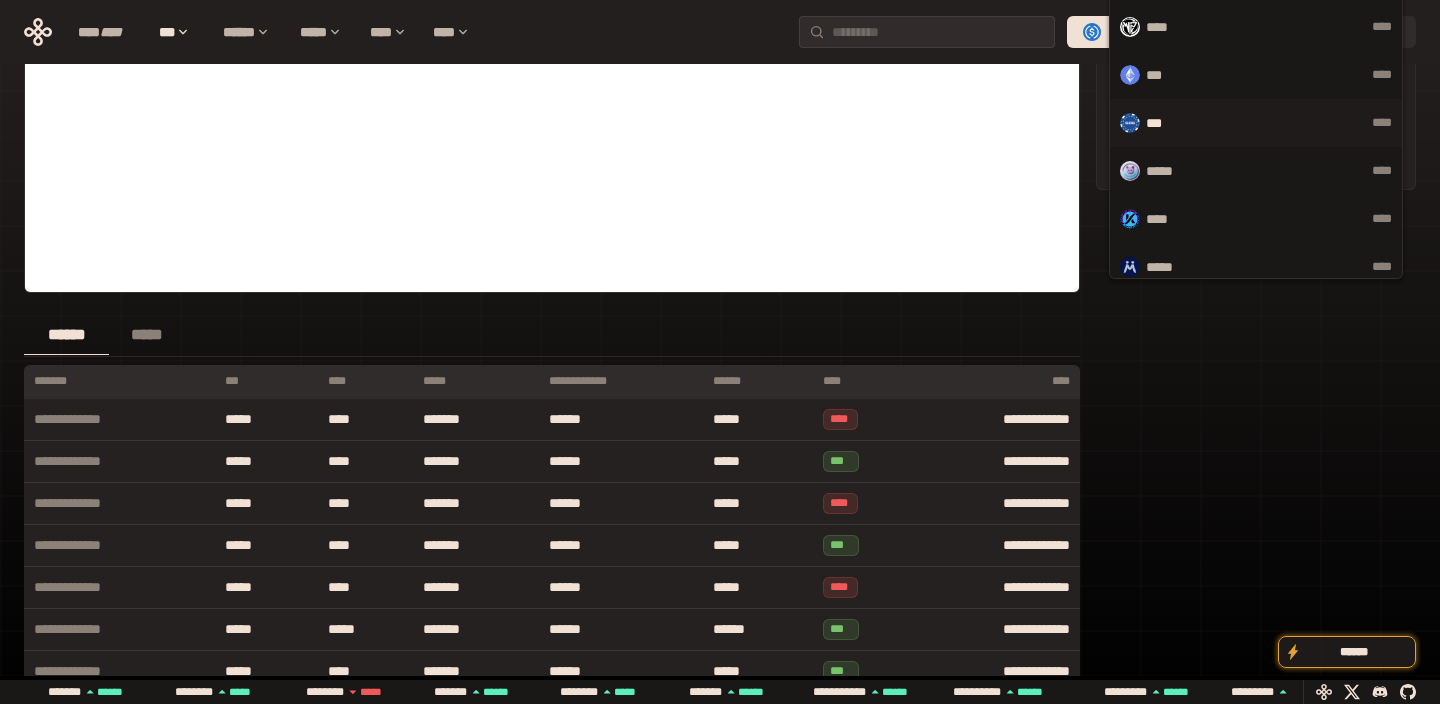 click on "*** ****" at bounding box center [1256, 123] 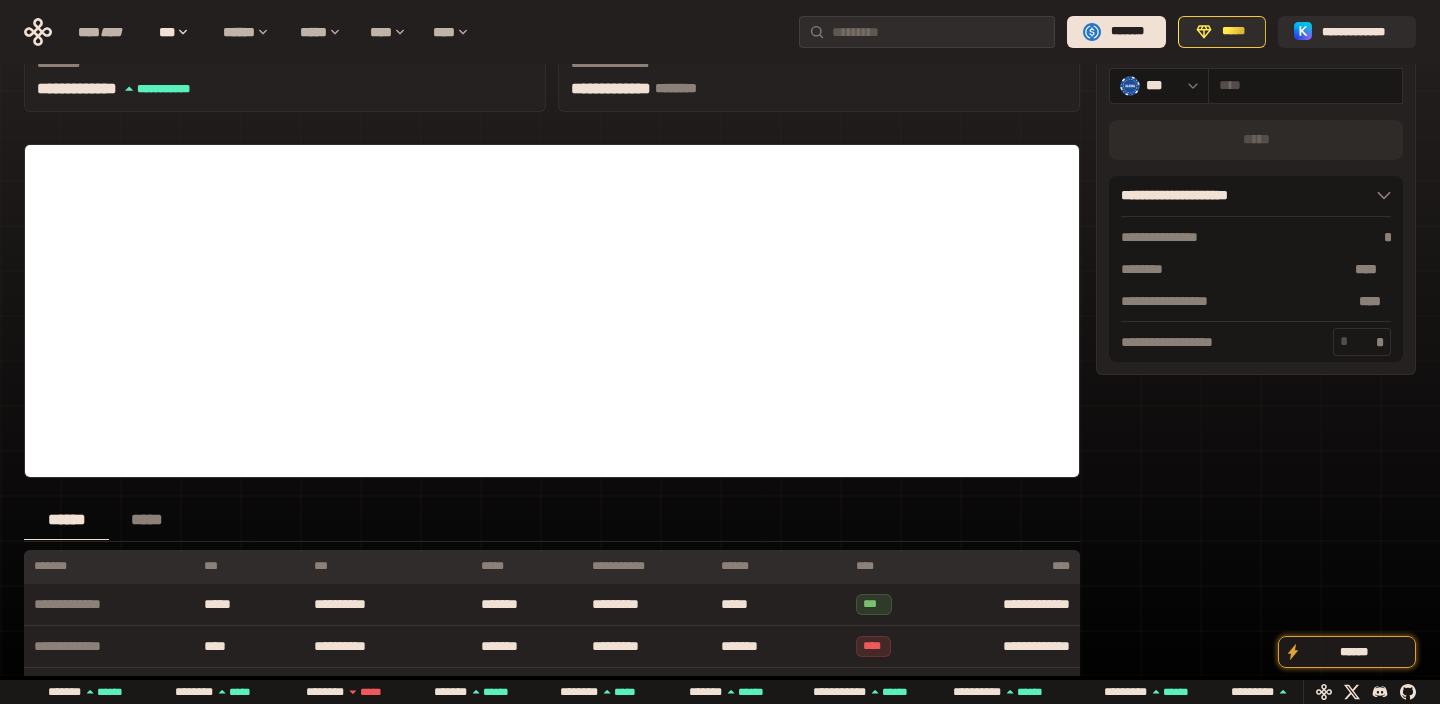 scroll, scrollTop: 128, scrollLeft: 0, axis: vertical 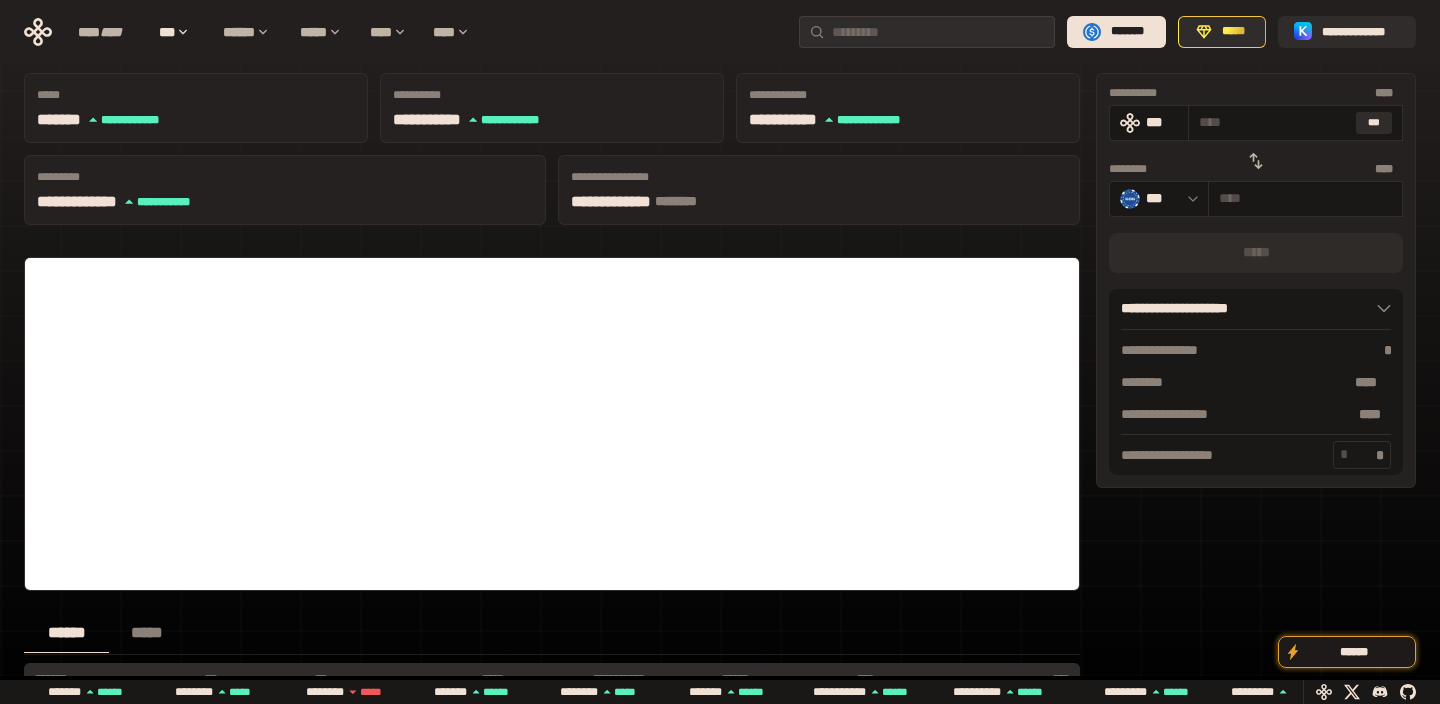 click 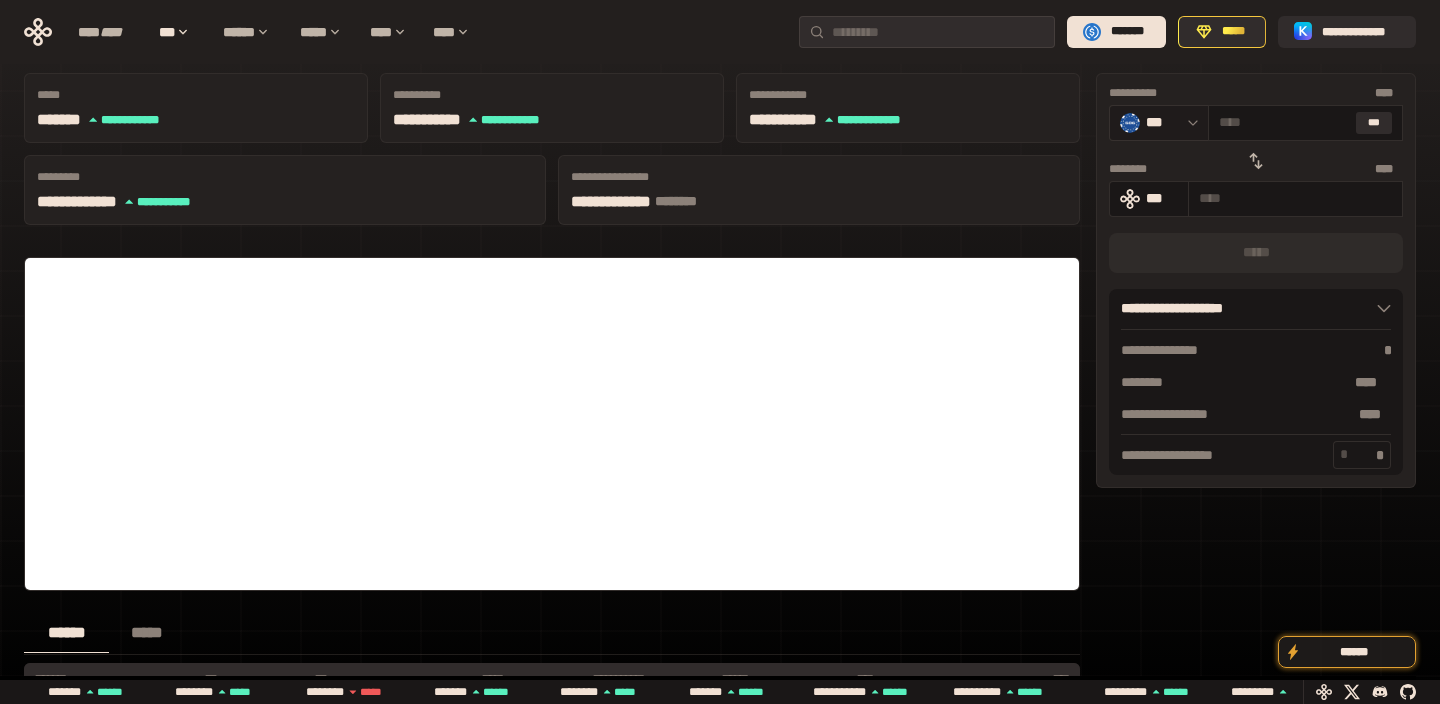 click on "***" at bounding box center (1159, 123) 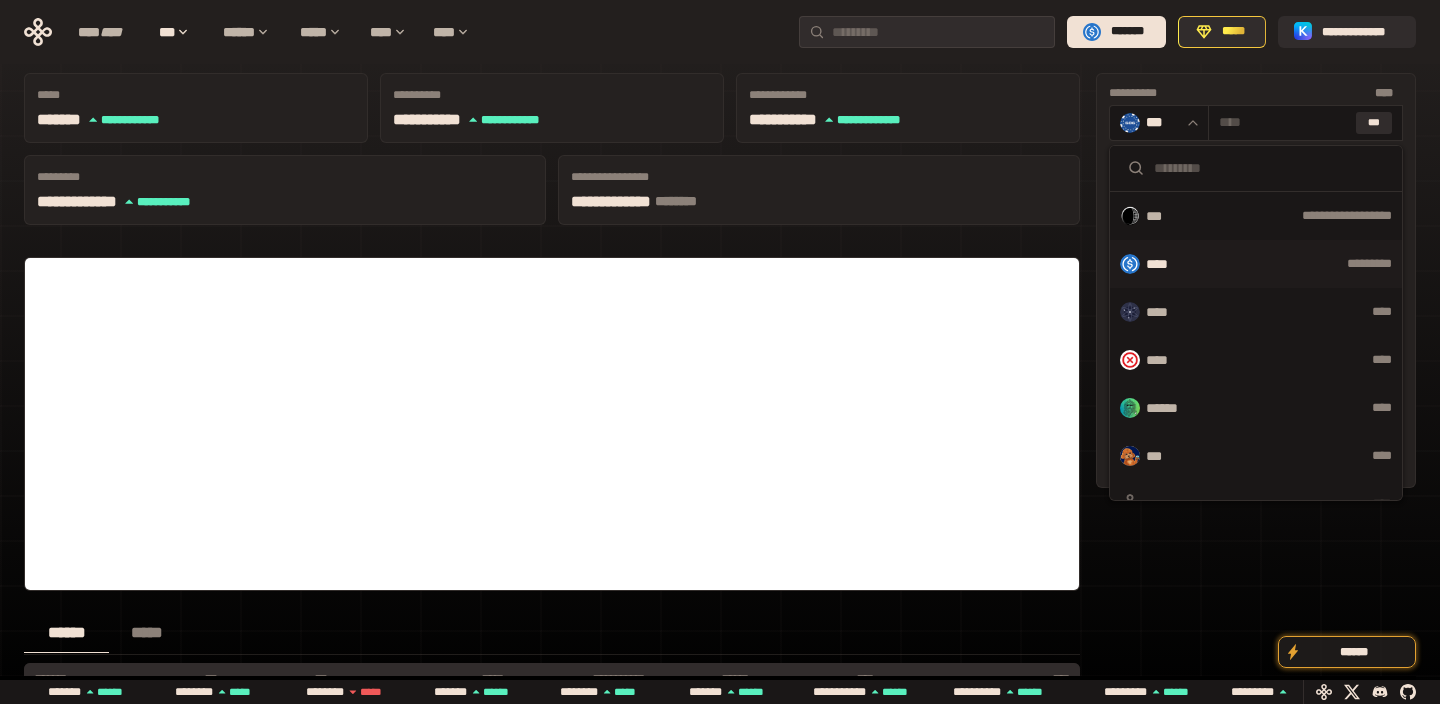 click on "****" at bounding box center (1166, 264) 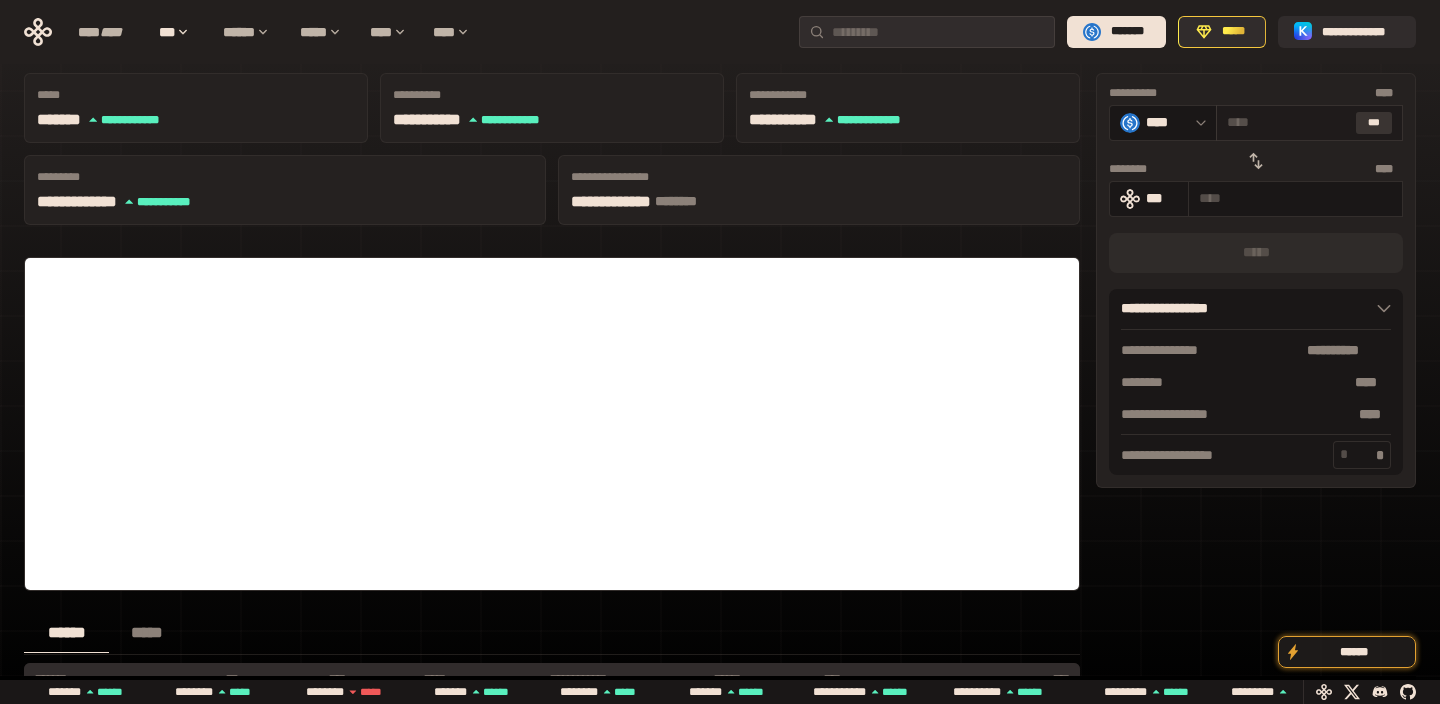 click on "***" at bounding box center [1374, 123] 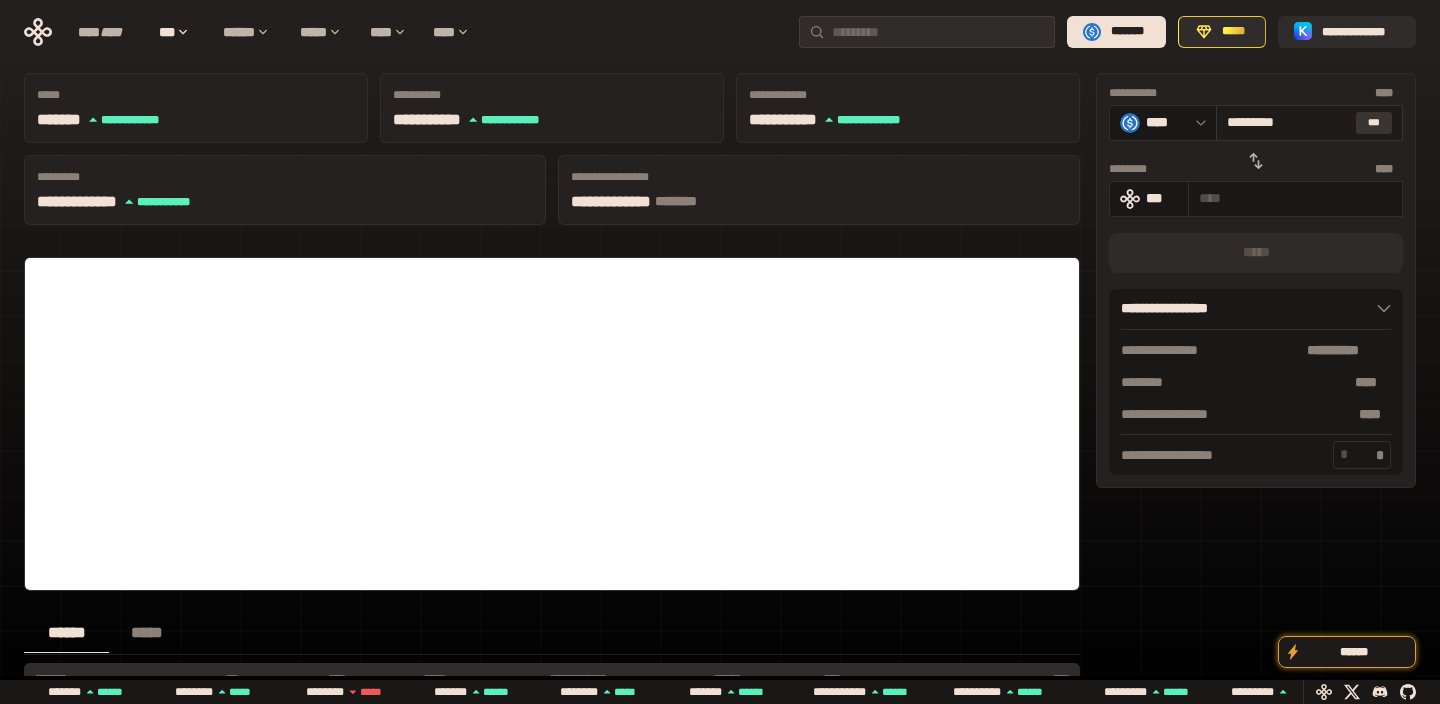 type on "**********" 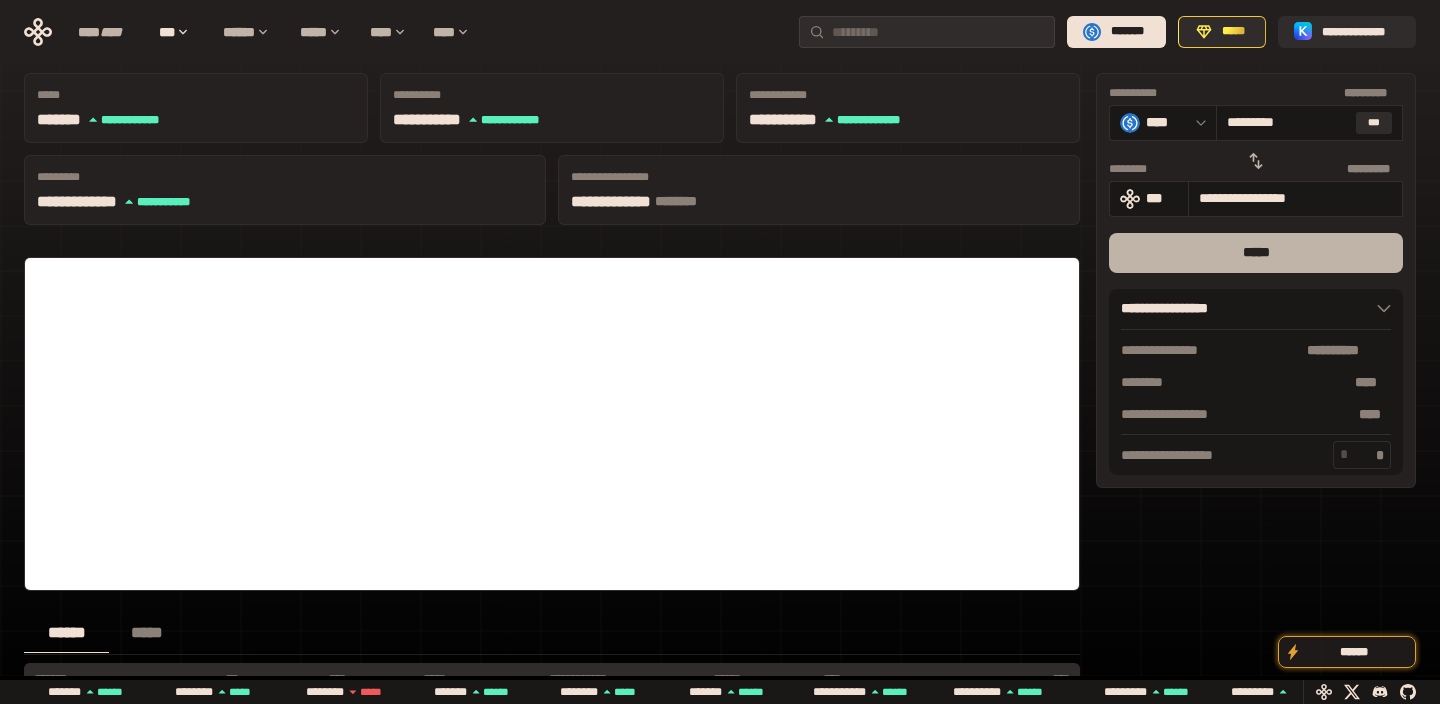 click on "*****" at bounding box center (1256, 253) 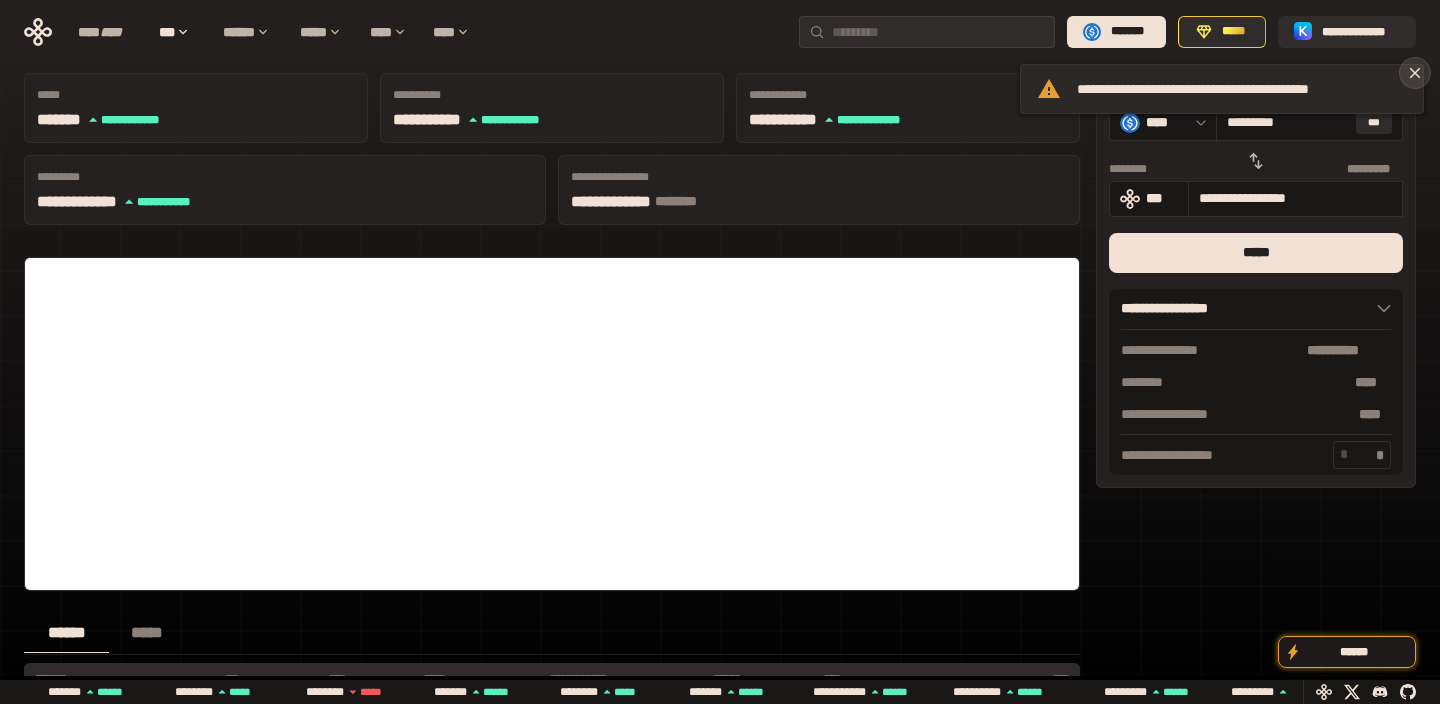 click 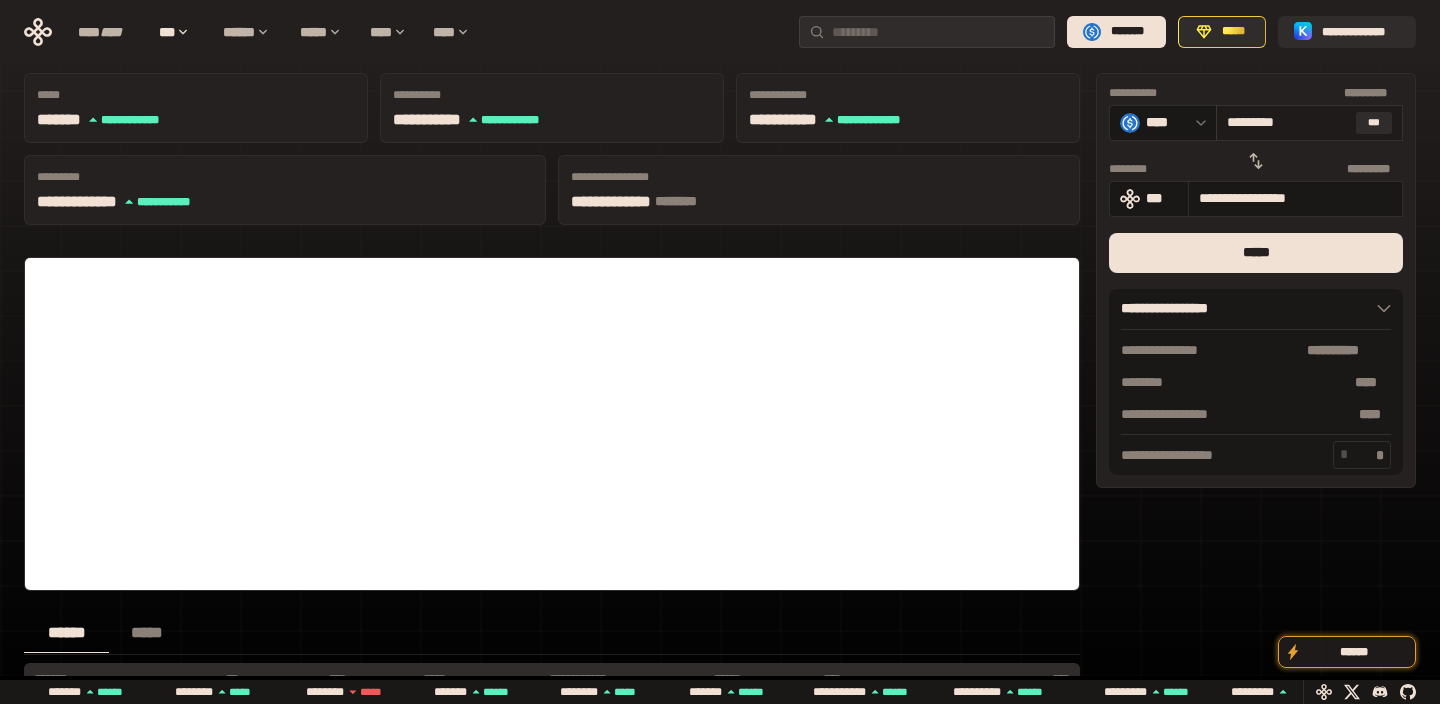 drag, startPoint x: 1305, startPoint y: 121, endPoint x: 1241, endPoint y: 130, distance: 64.629715 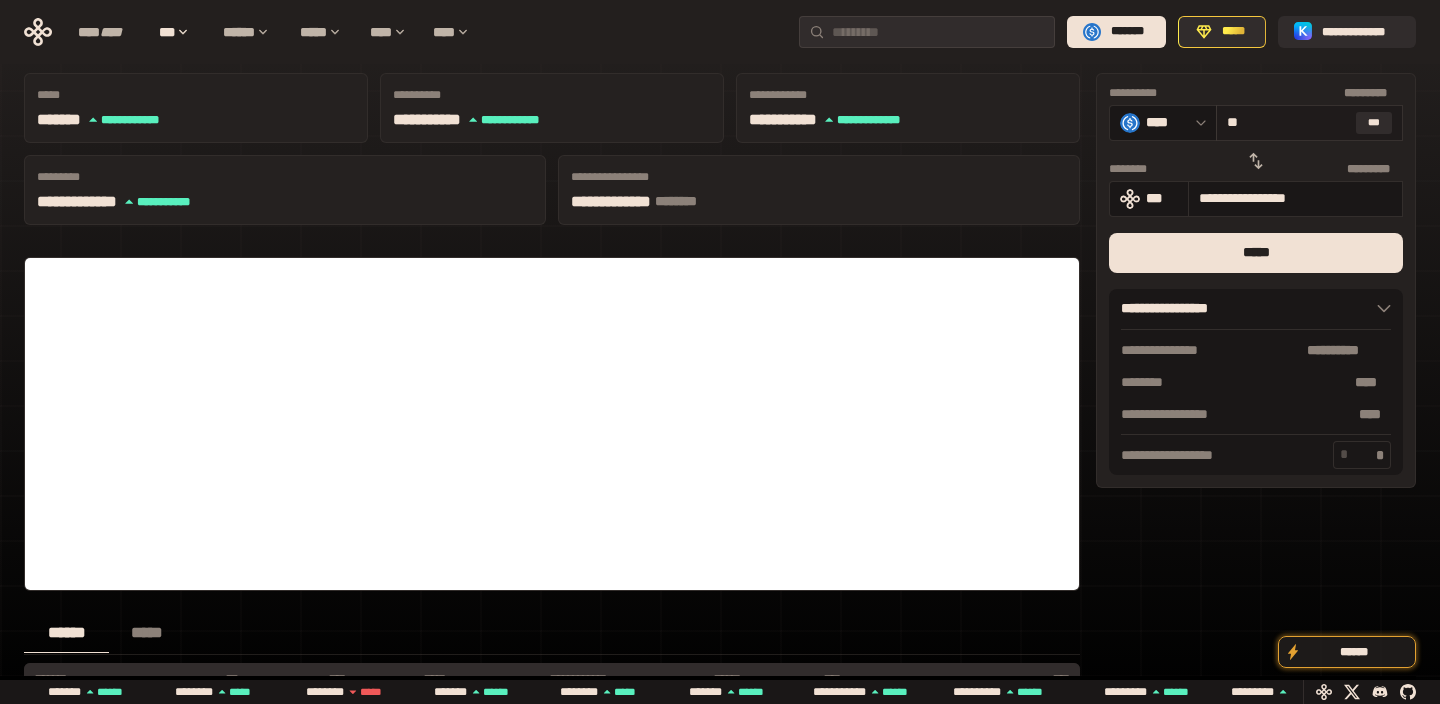 type on "**********" 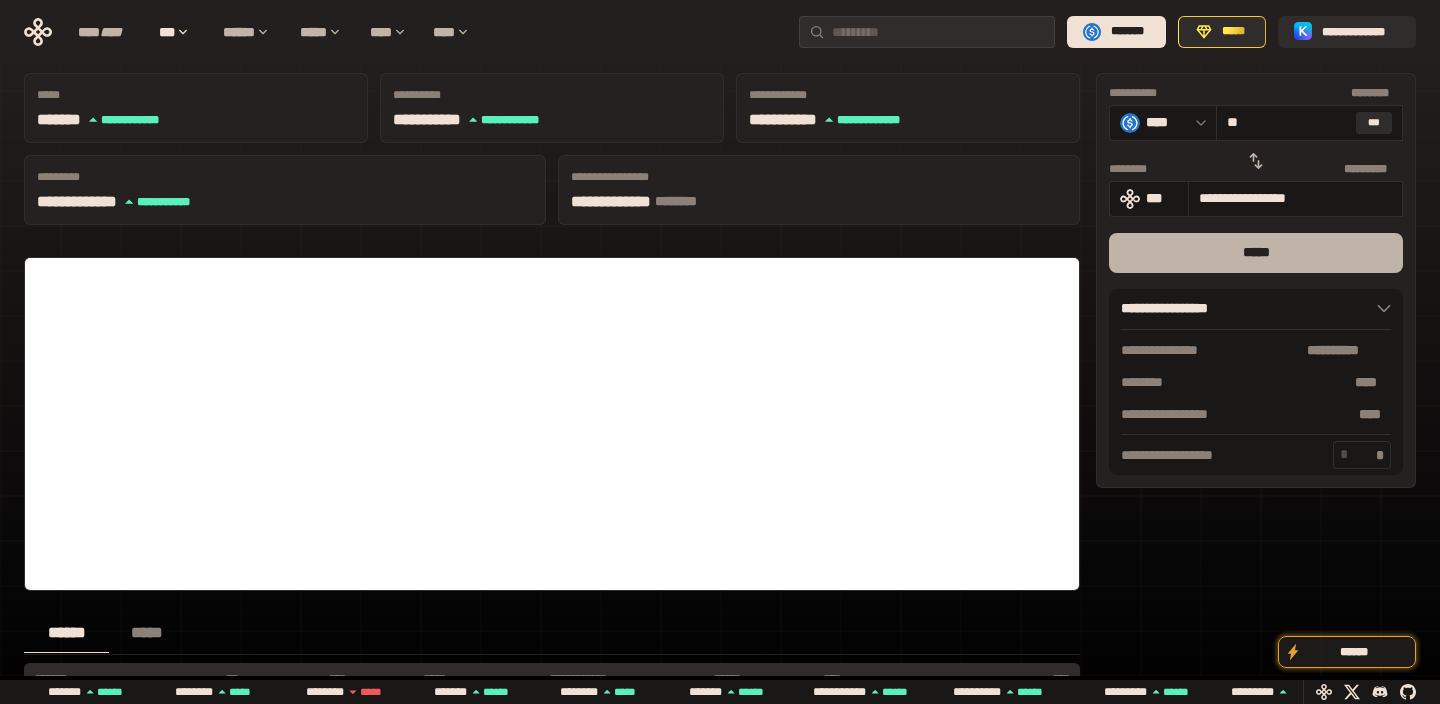 type on "**" 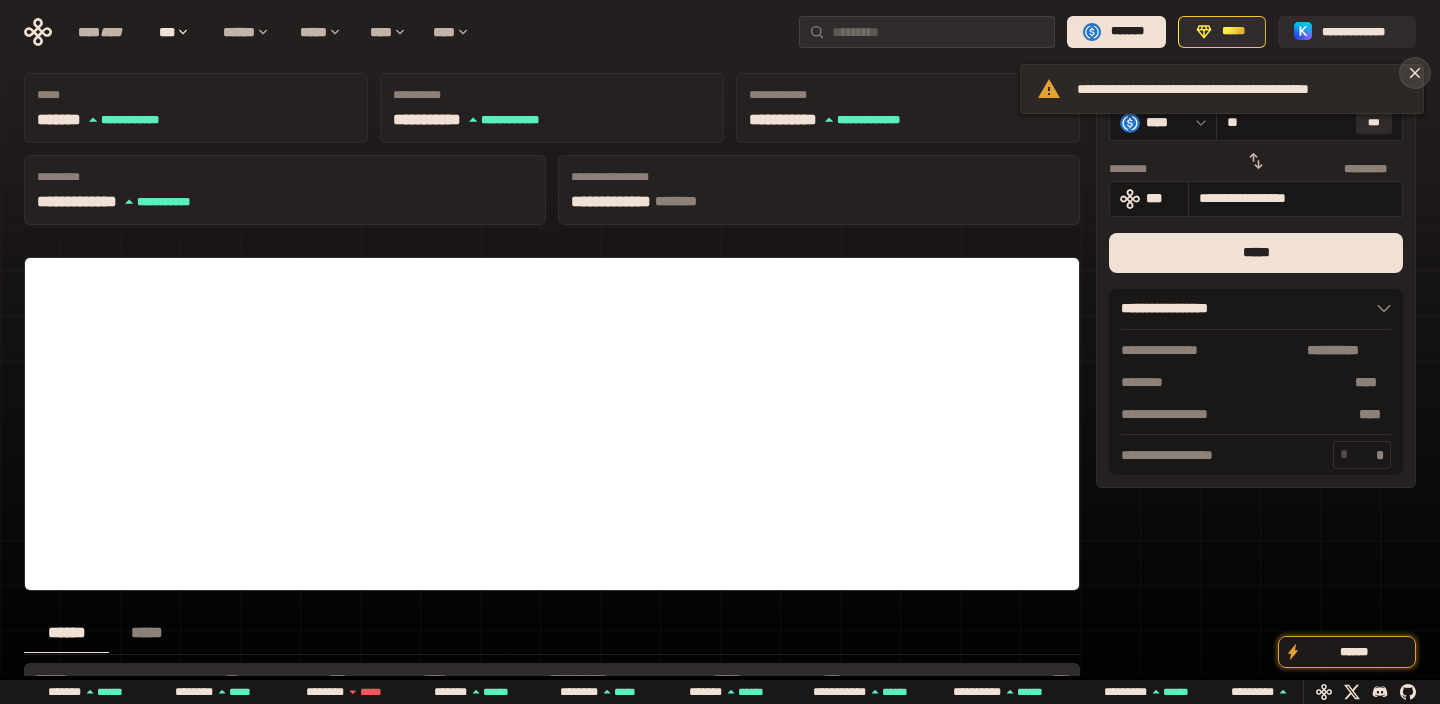 click 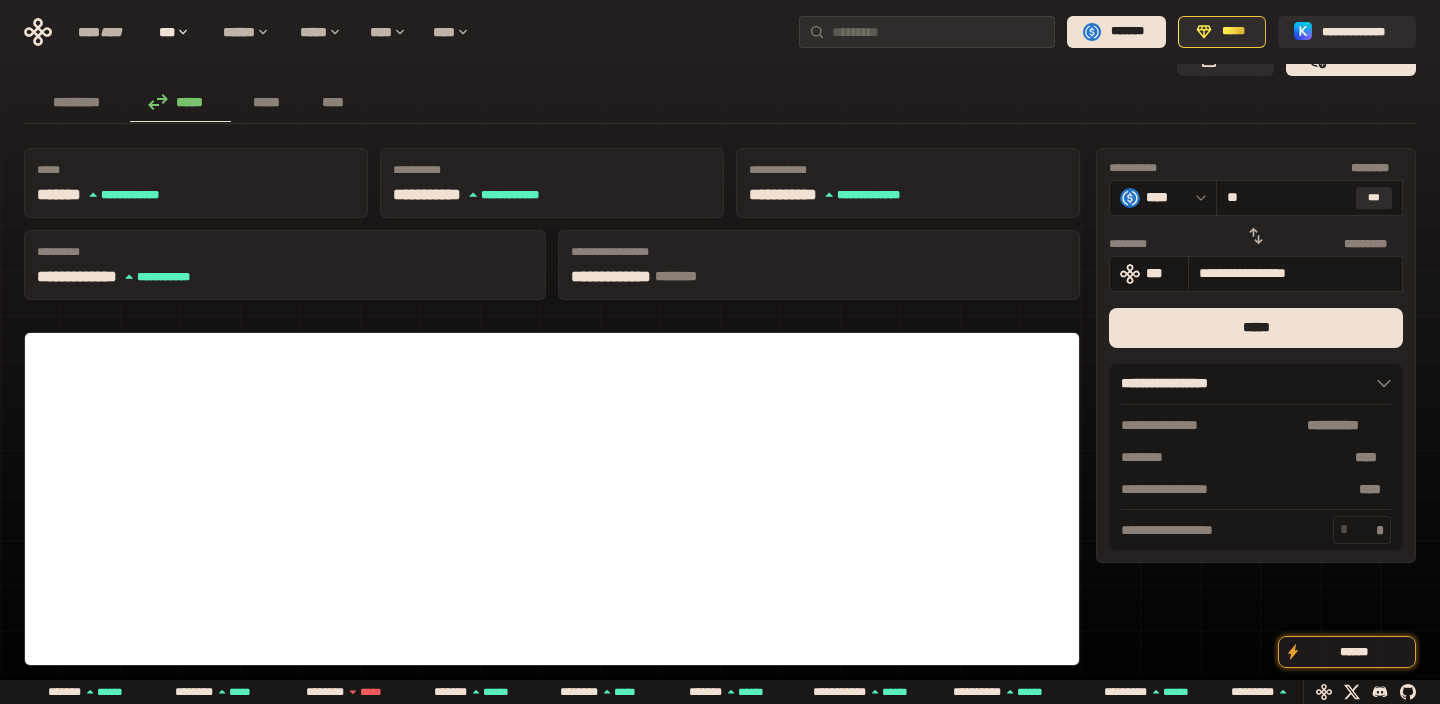 scroll, scrollTop: 0, scrollLeft: 0, axis: both 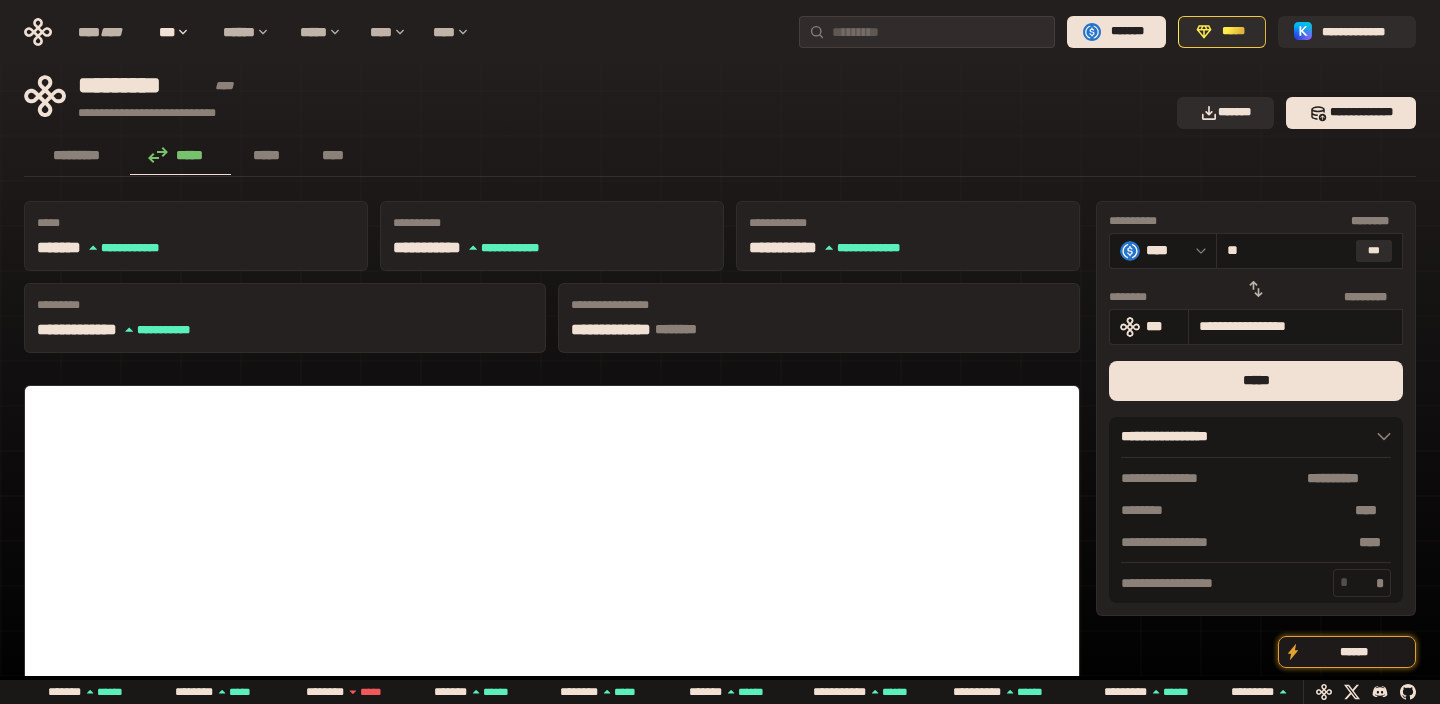 click 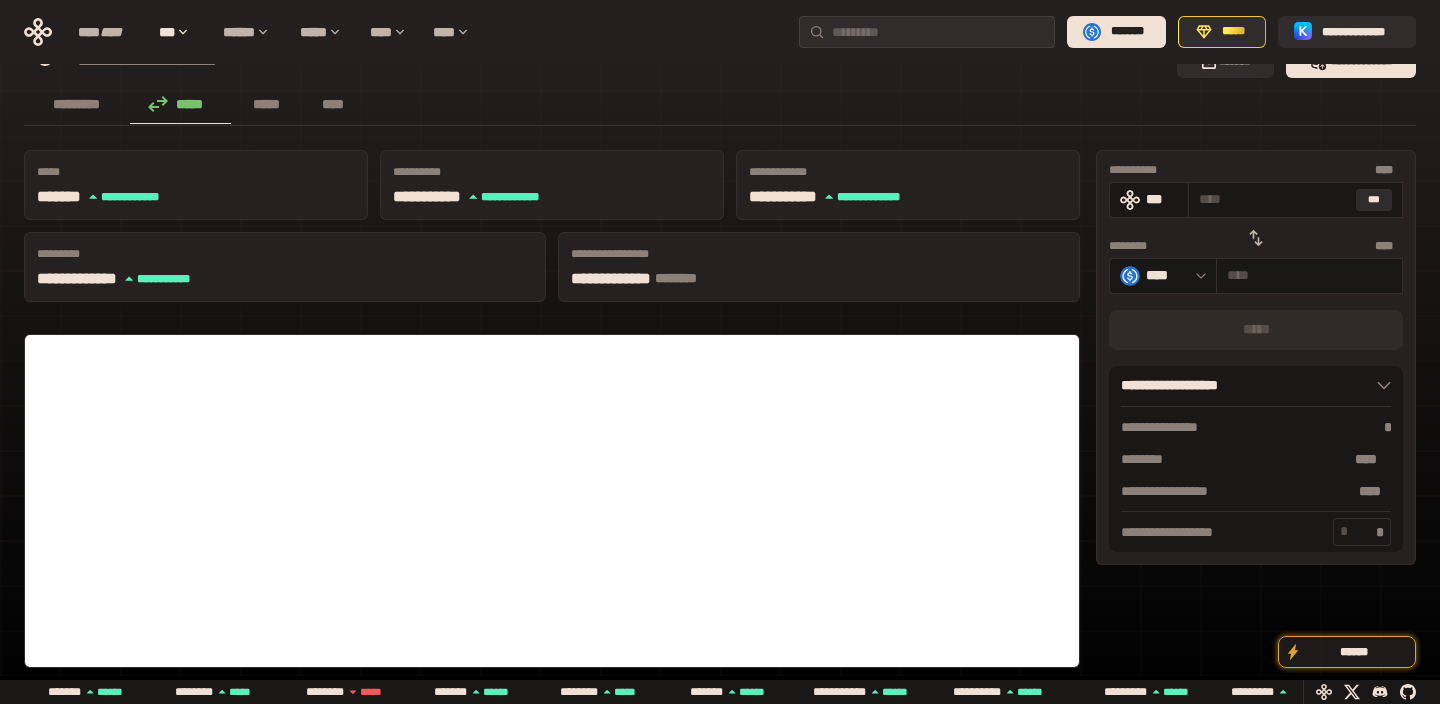 scroll, scrollTop: 0, scrollLeft: 0, axis: both 